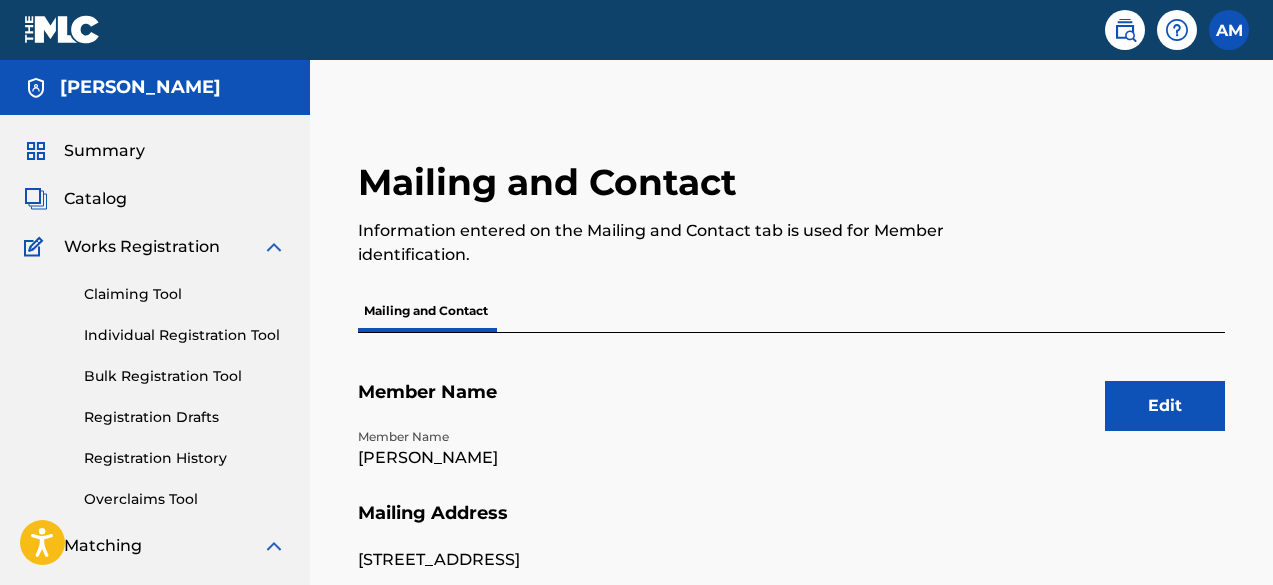 scroll, scrollTop: 0, scrollLeft: 0, axis: both 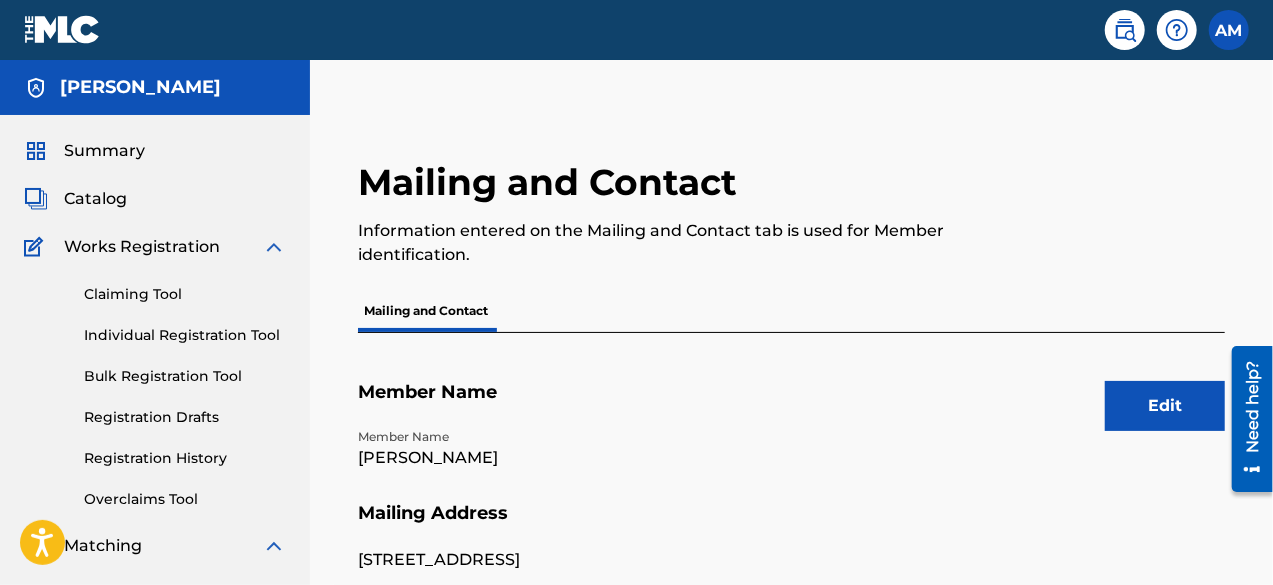 drag, startPoint x: 126, startPoint y: 145, endPoint x: 143, endPoint y: 139, distance: 18.027756 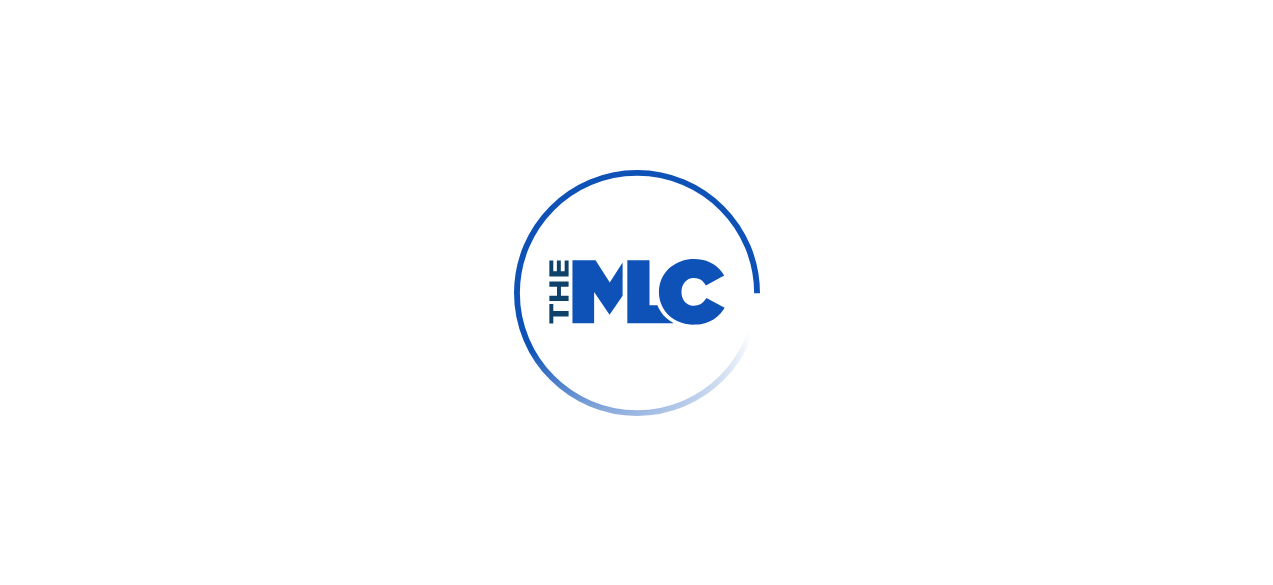 scroll, scrollTop: 0, scrollLeft: 0, axis: both 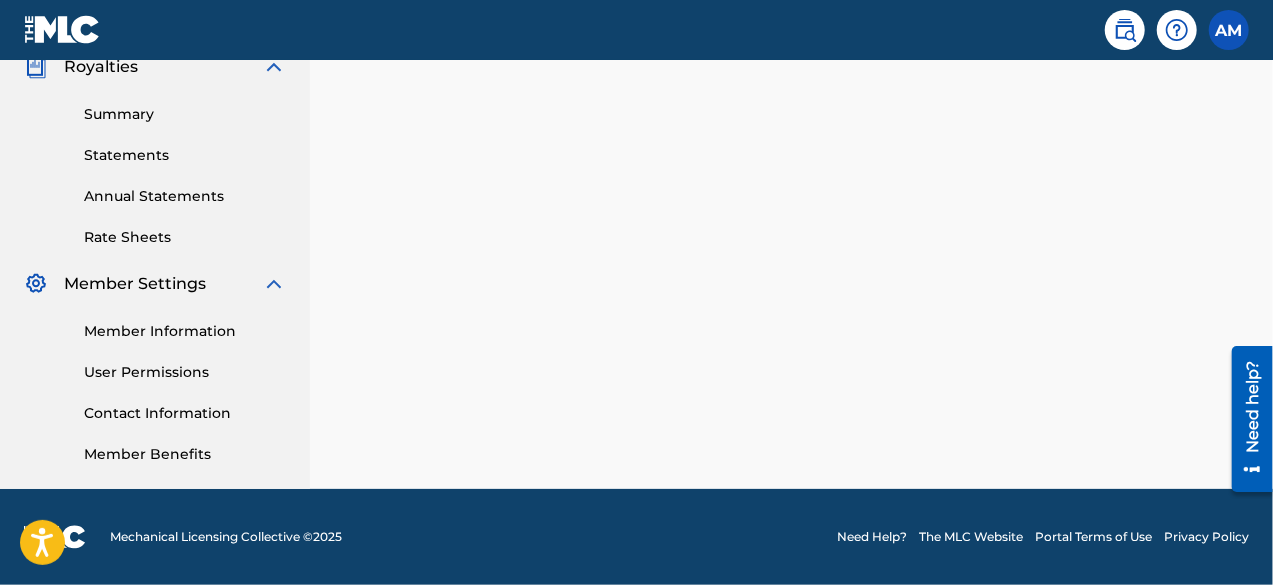 click on "User Permissions" at bounding box center (185, 372) 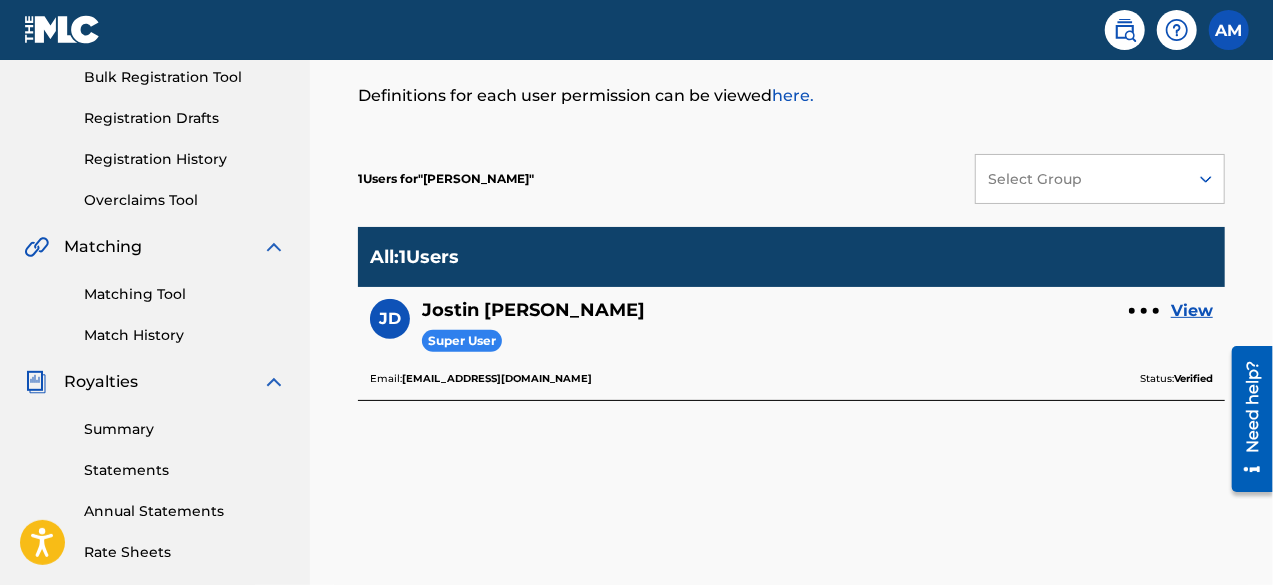 scroll, scrollTop: 300, scrollLeft: 0, axis: vertical 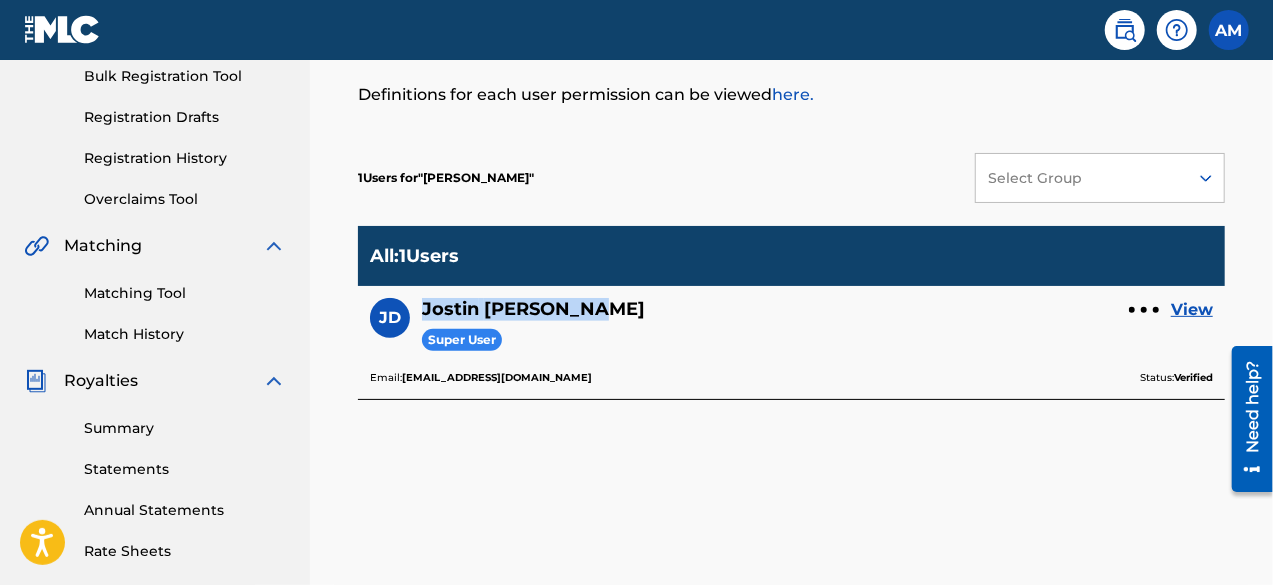 drag, startPoint x: 626, startPoint y: 311, endPoint x: 426, endPoint y: 309, distance: 200.01 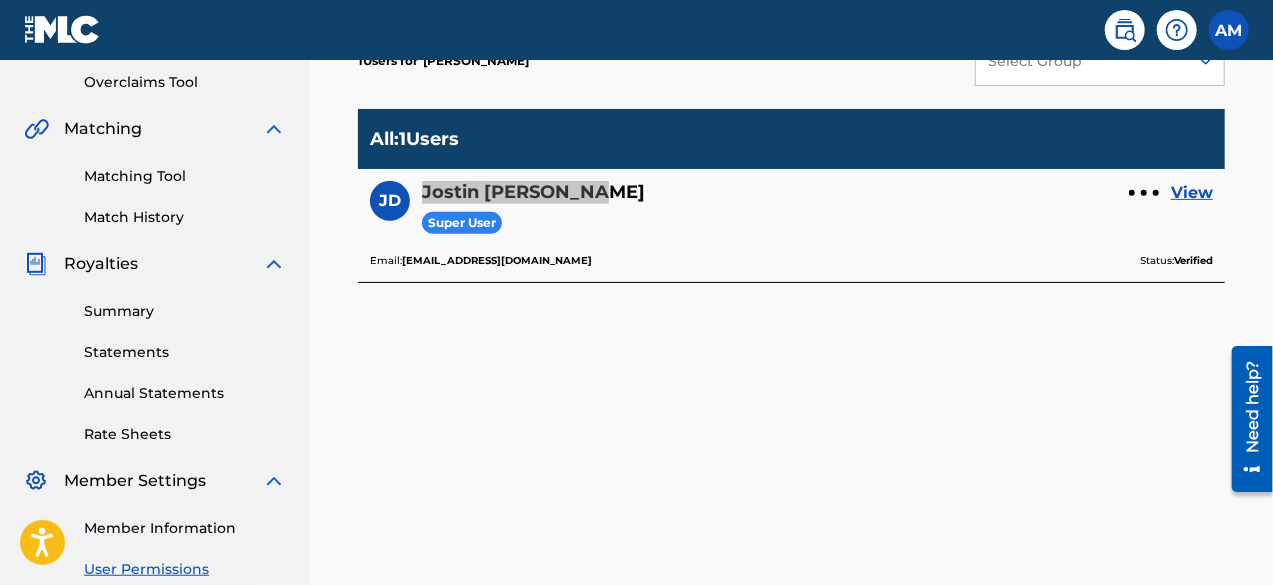 scroll, scrollTop: 600, scrollLeft: 0, axis: vertical 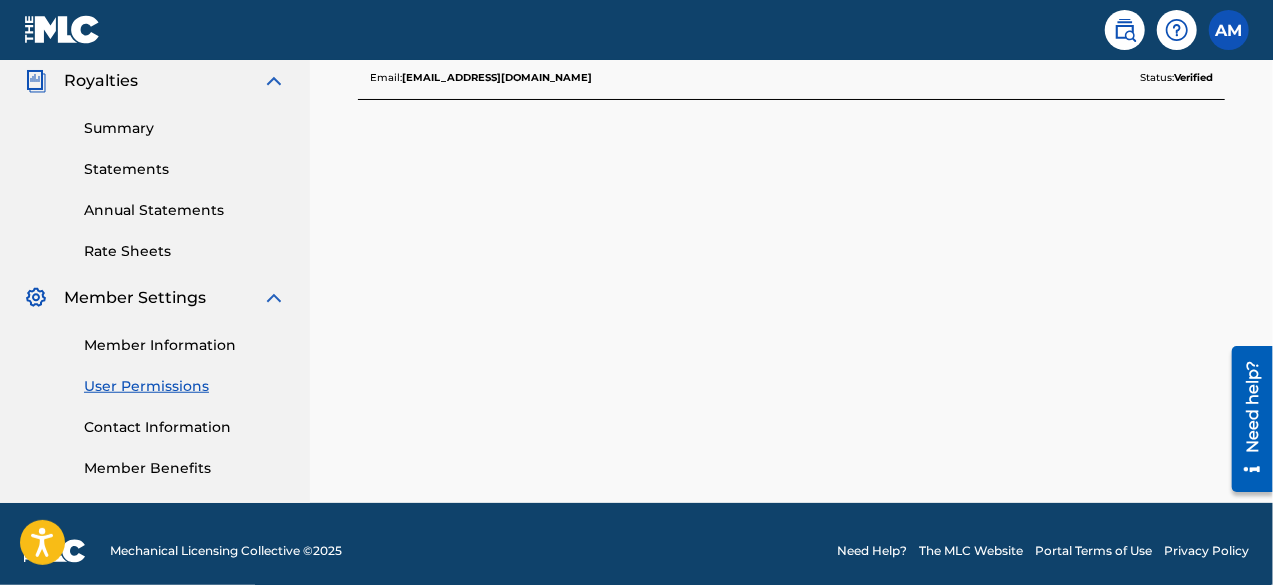 click on "Member Information" at bounding box center [185, 345] 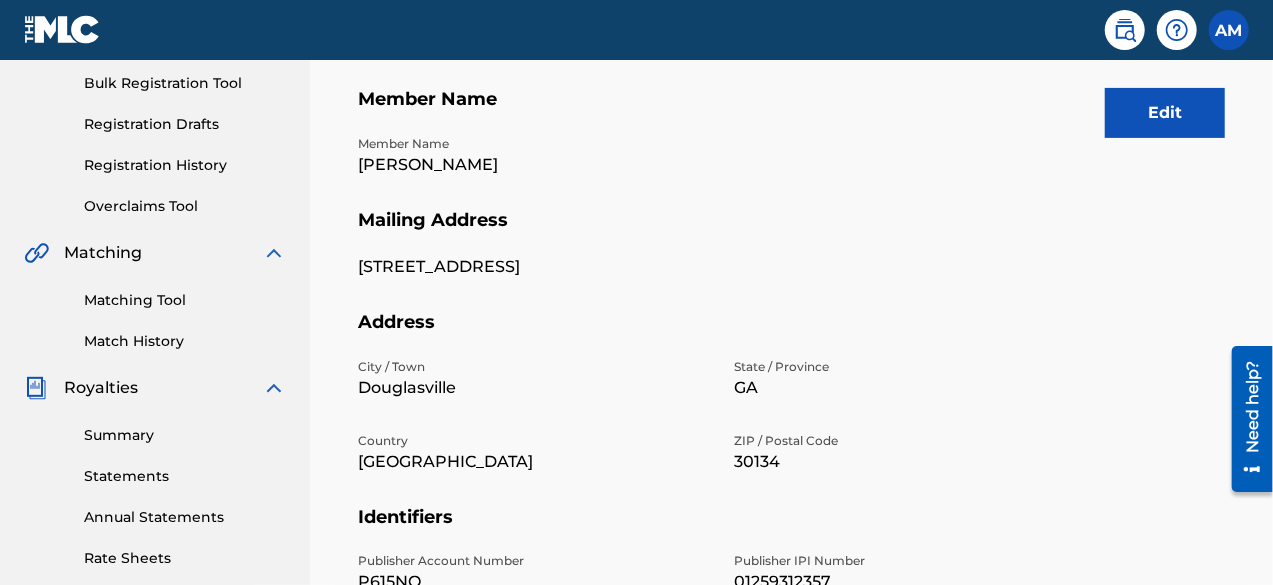 scroll, scrollTop: 300, scrollLeft: 0, axis: vertical 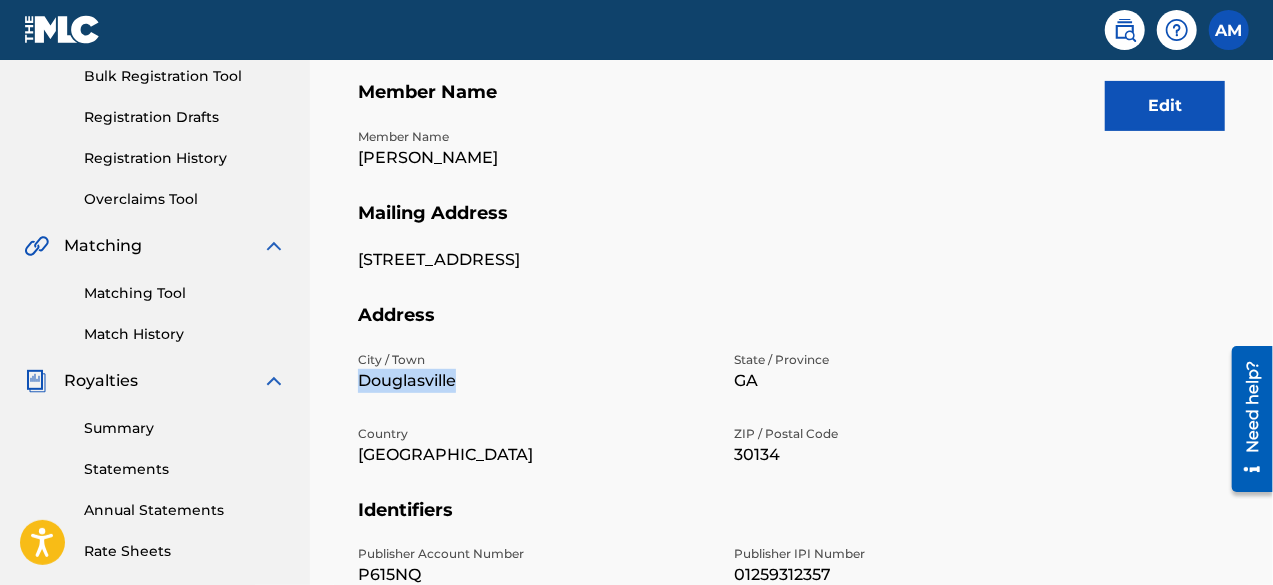 drag, startPoint x: 476, startPoint y: 381, endPoint x: 354, endPoint y: 381, distance: 122 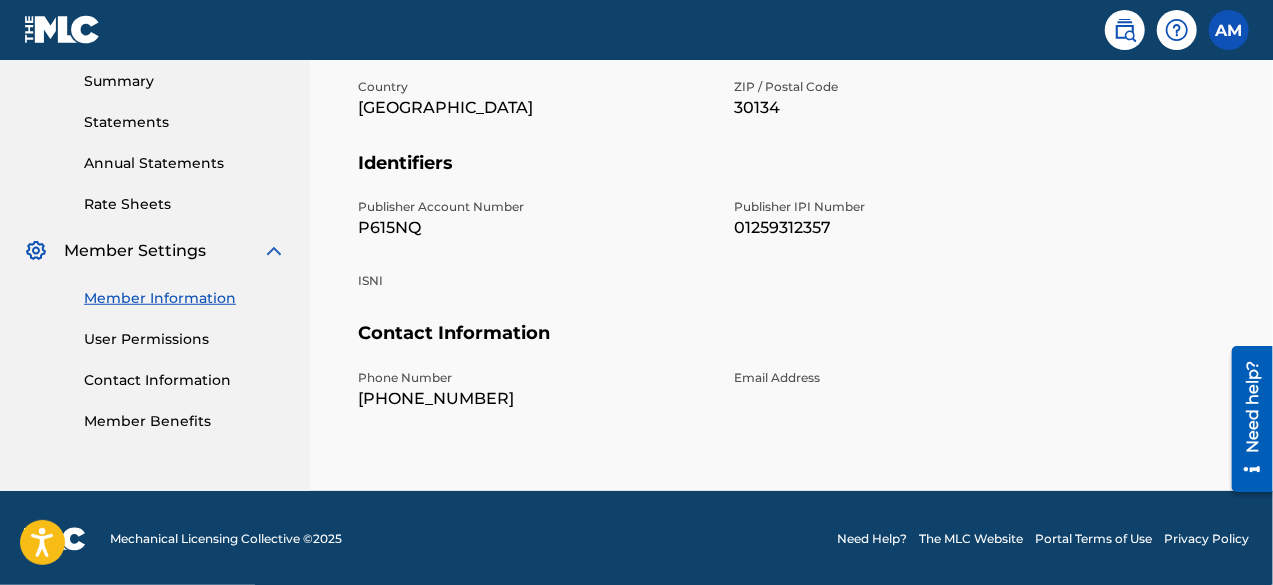 scroll, scrollTop: 648, scrollLeft: 0, axis: vertical 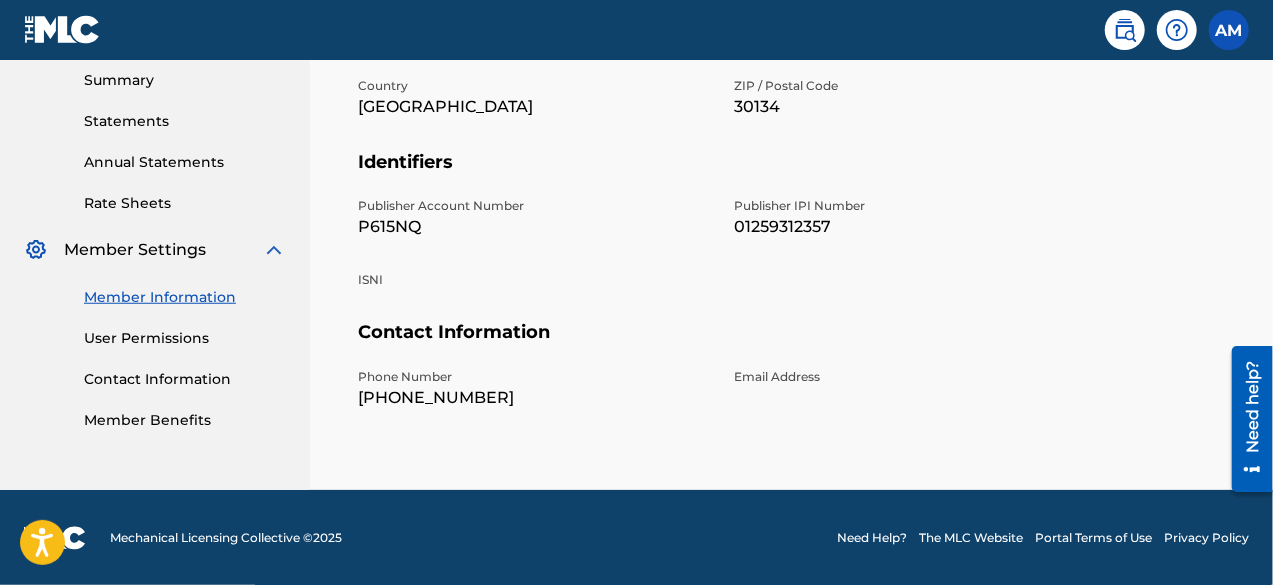 click on "User Permissions" at bounding box center [185, 338] 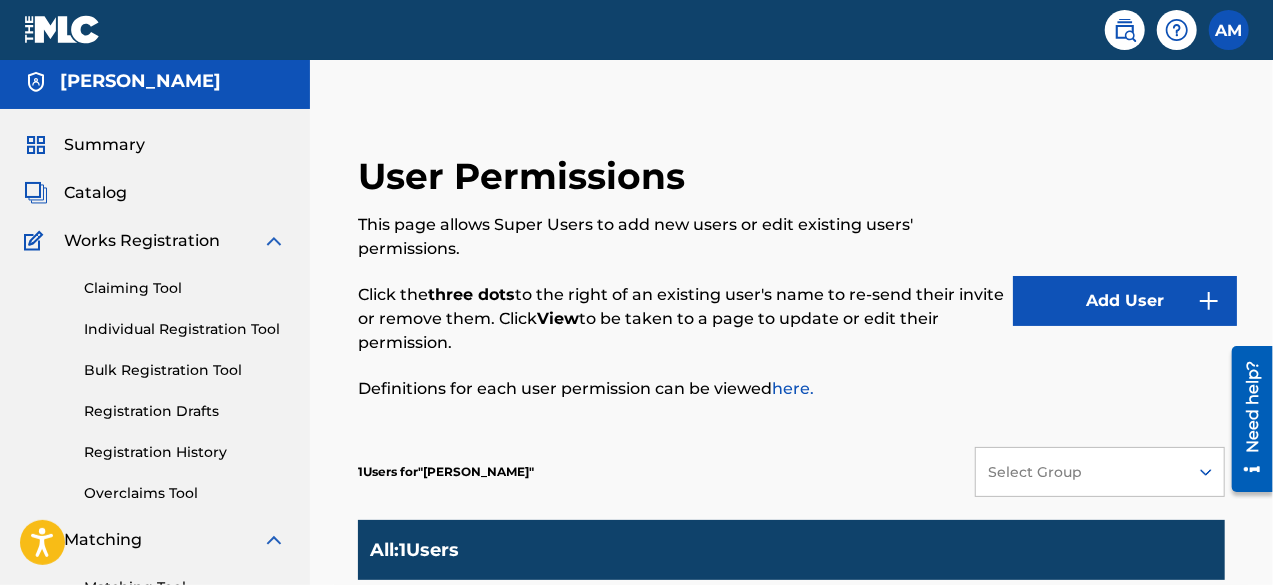 scroll, scrollTop: 0, scrollLeft: 0, axis: both 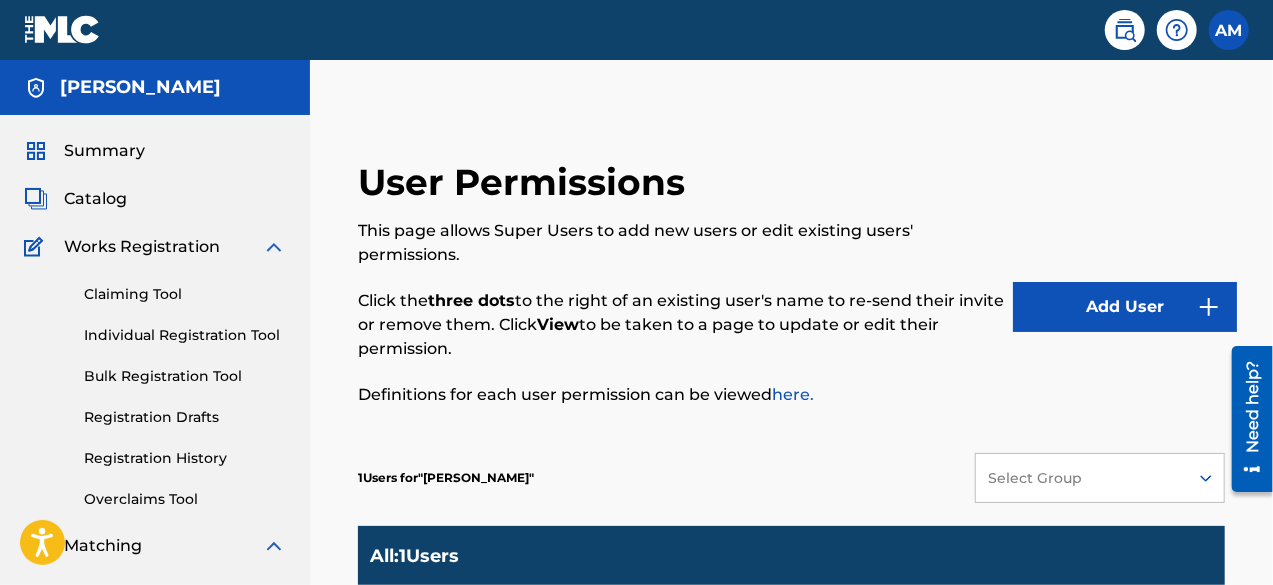 click on "Summary Catalog Works Registration Claiming Tool Individual Registration Tool Bulk Registration Tool Registration Drafts Registration History Overclaims Tool Matching Matching Tool Match History Royalties Summary Statements Annual Statements Rate Sheets Member Settings Member Information User Permissions Contact Information Member Benefits" at bounding box center (155, 609) 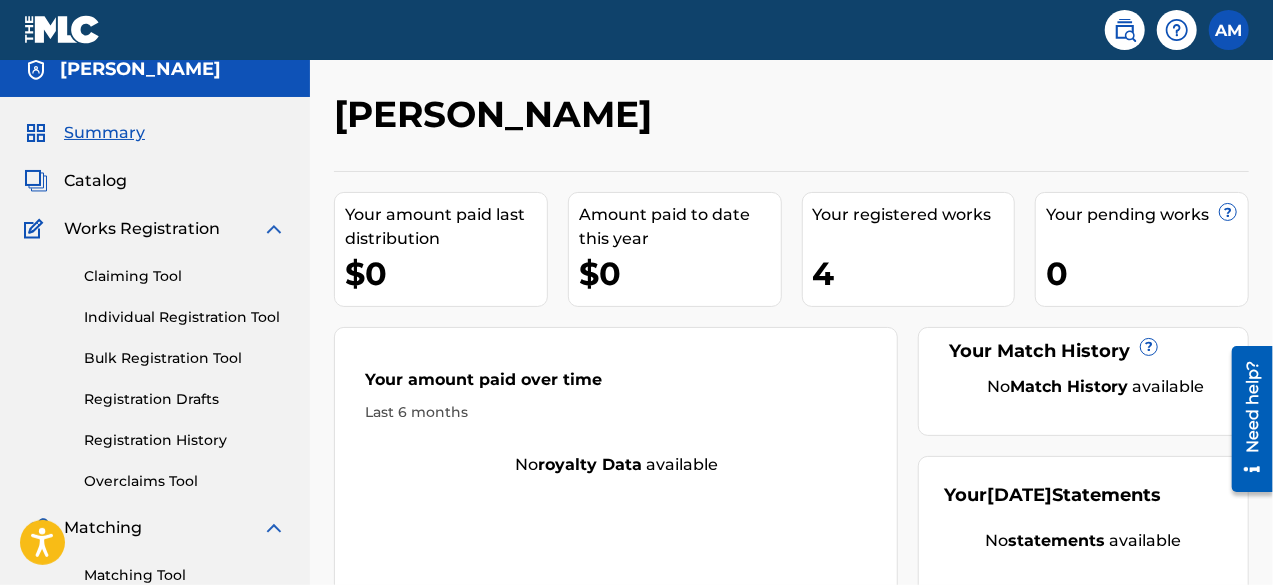 scroll, scrollTop: 0, scrollLeft: 0, axis: both 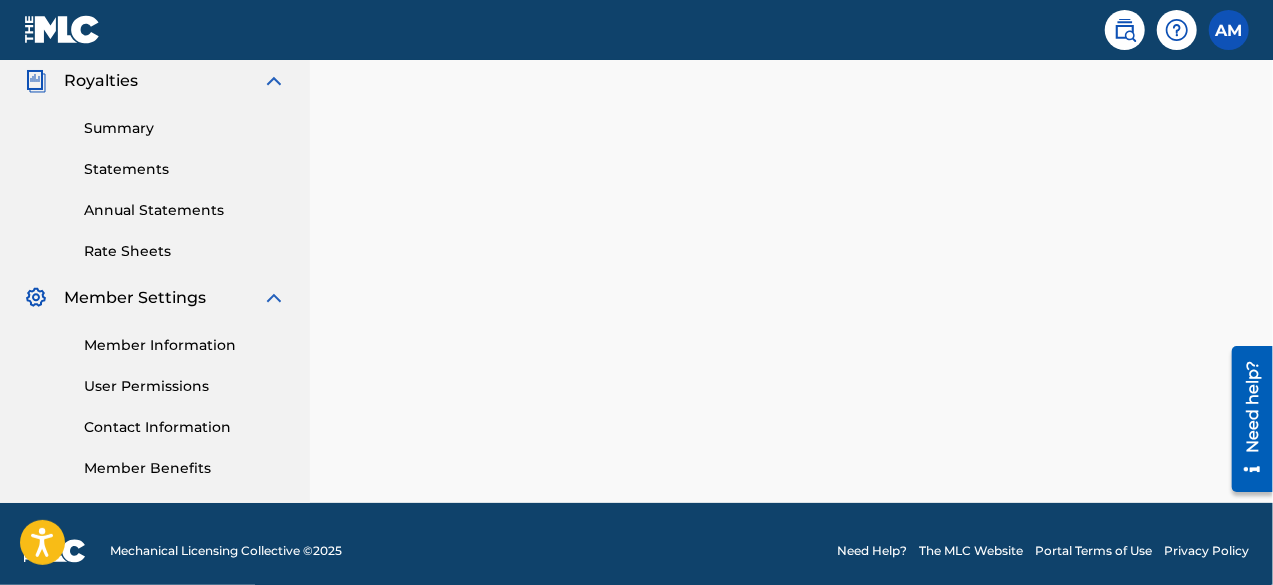 click on "User Permissions" at bounding box center (185, 386) 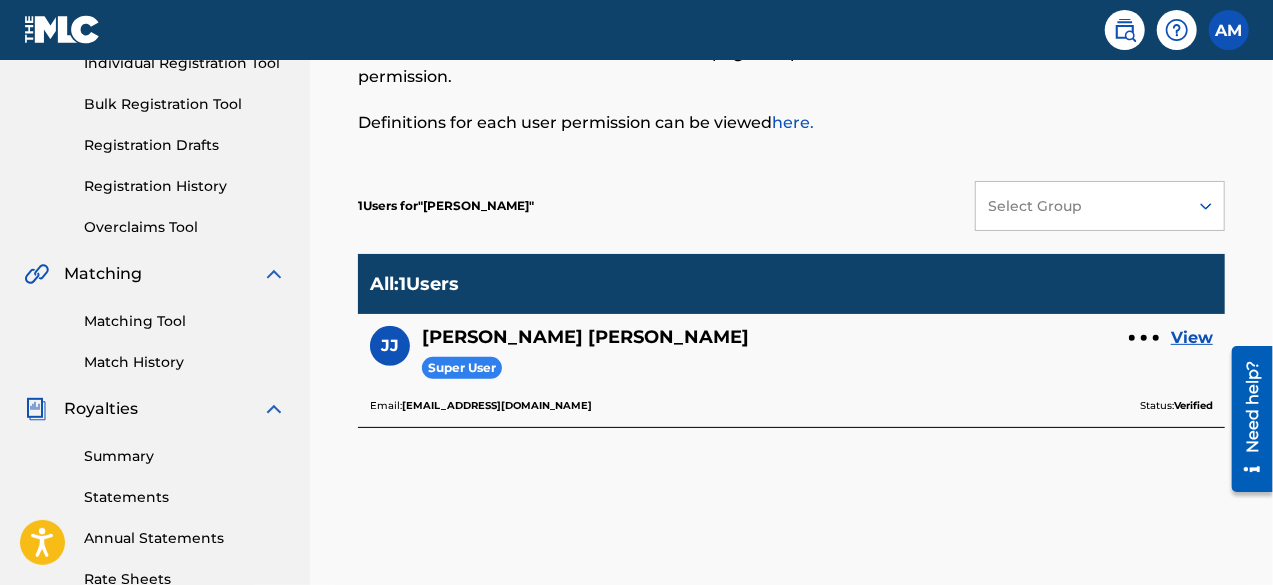 scroll, scrollTop: 300, scrollLeft: 0, axis: vertical 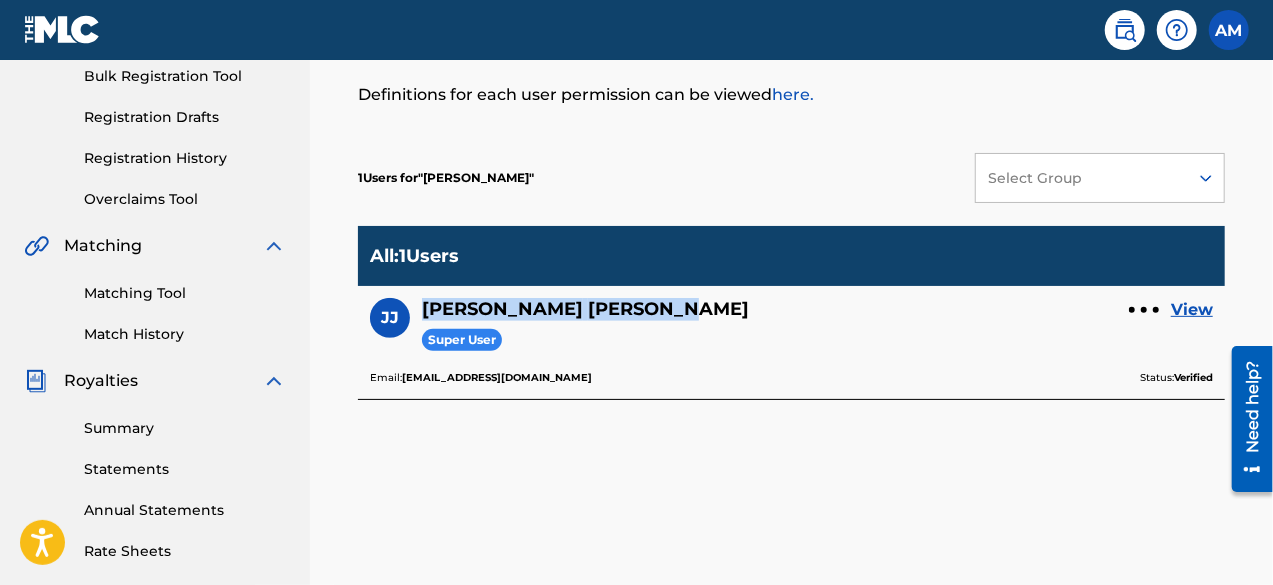 drag, startPoint x: 614, startPoint y: 315, endPoint x: 426, endPoint y: 301, distance: 188.52055 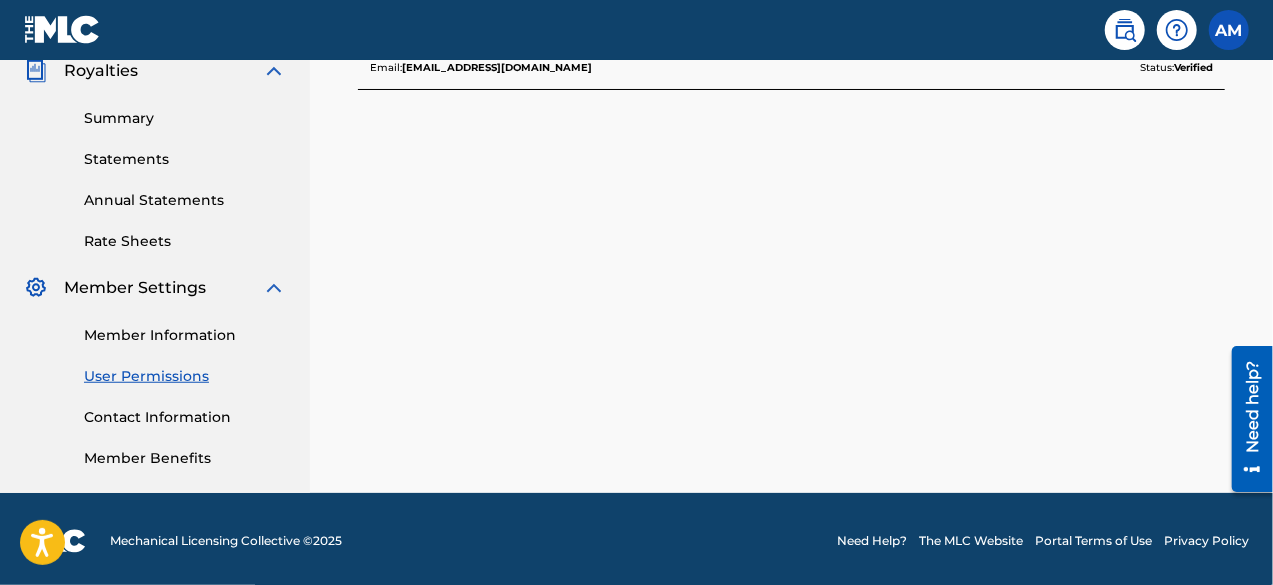 scroll, scrollTop: 614, scrollLeft: 0, axis: vertical 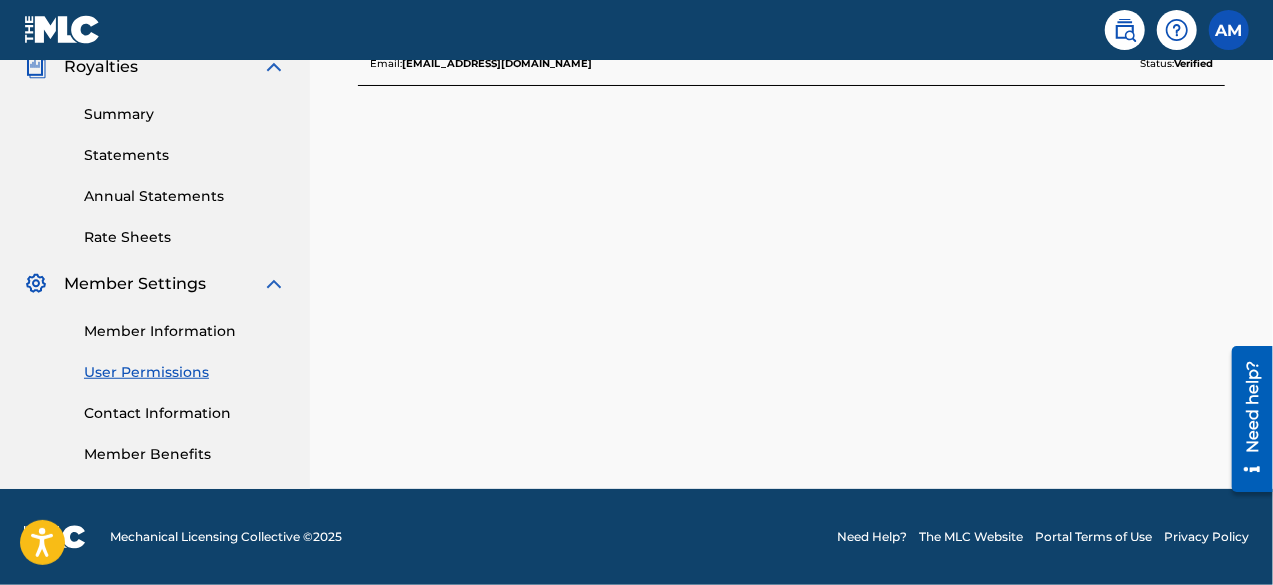 click on "Member Information" at bounding box center (185, 331) 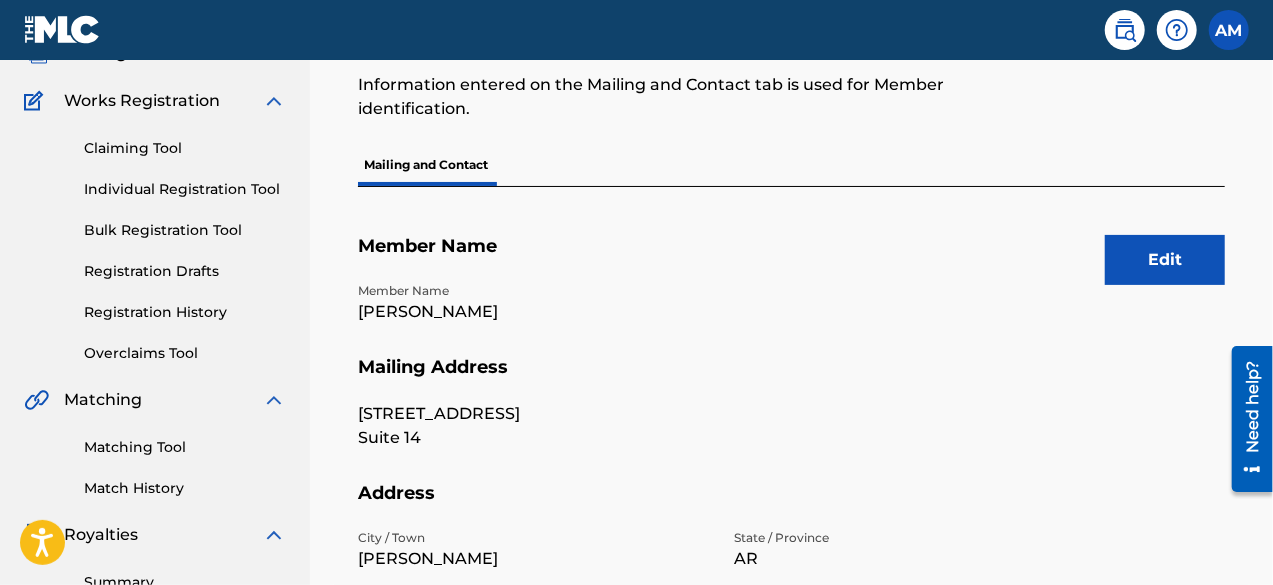 scroll, scrollTop: 300, scrollLeft: 0, axis: vertical 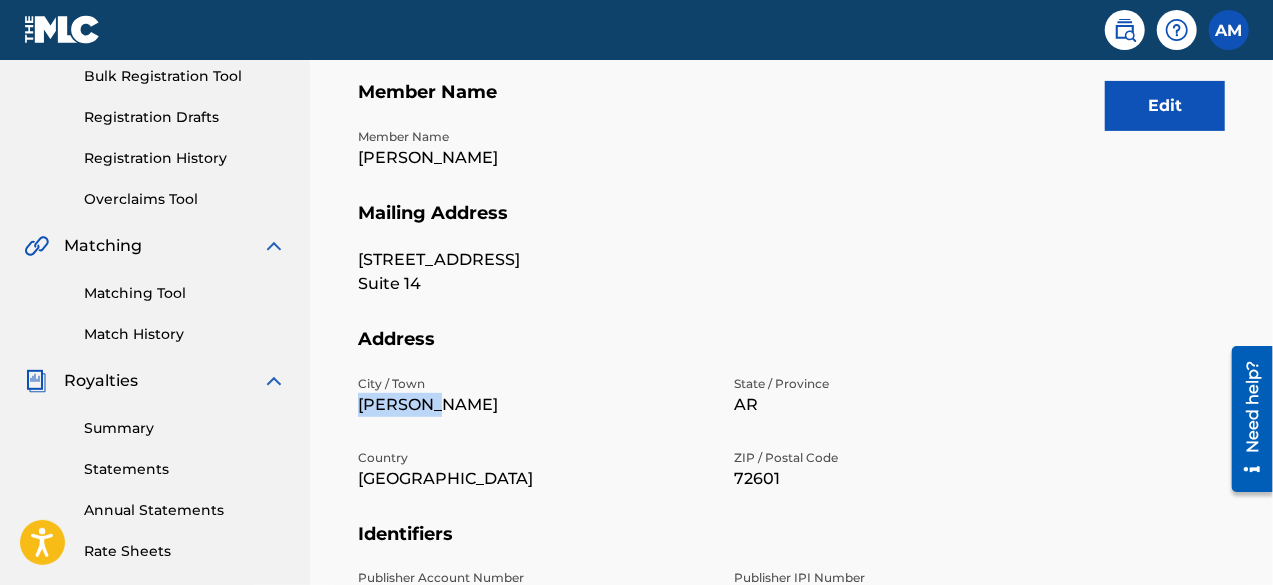 drag, startPoint x: 468, startPoint y: 402, endPoint x: 360, endPoint y: 407, distance: 108.11568 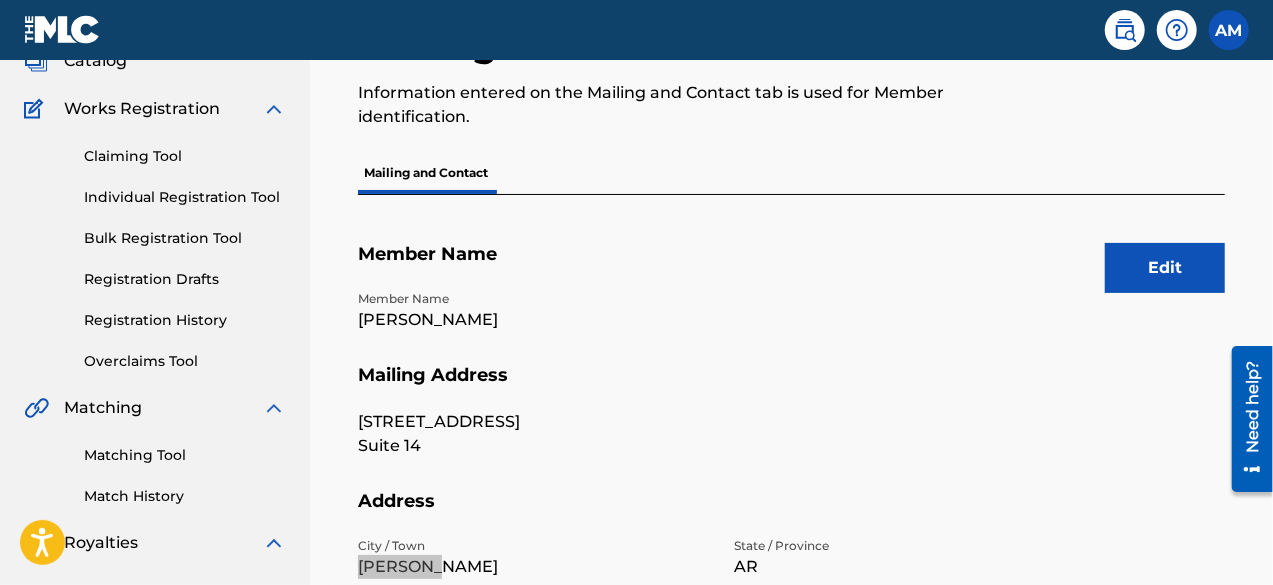 scroll, scrollTop: 0, scrollLeft: 0, axis: both 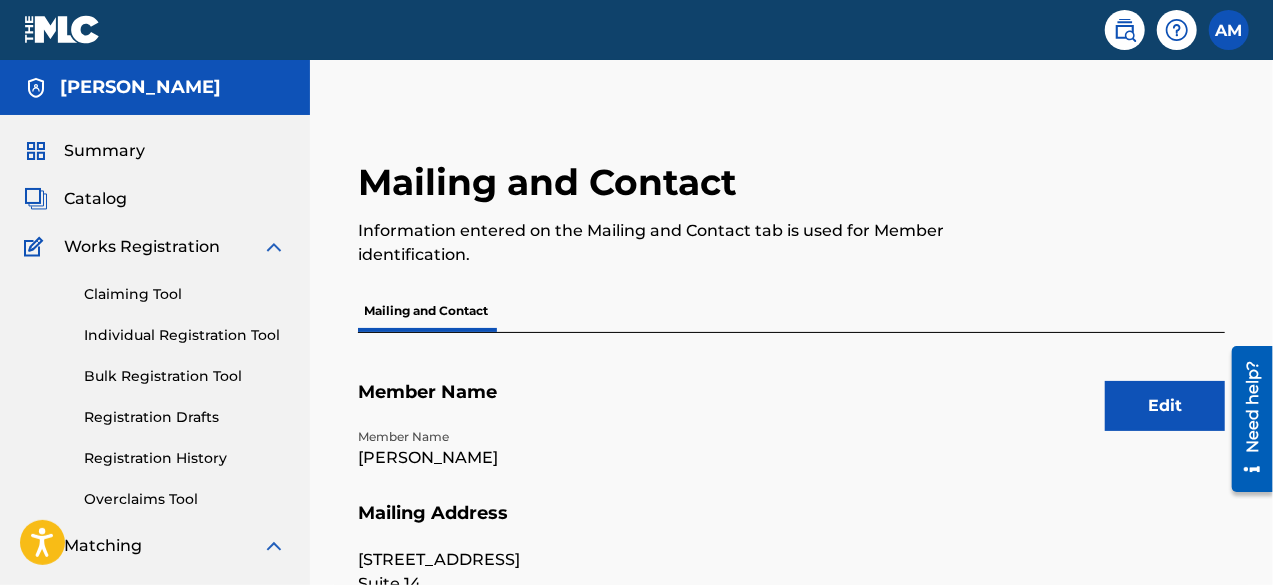 click on "Summary" at bounding box center (104, 151) 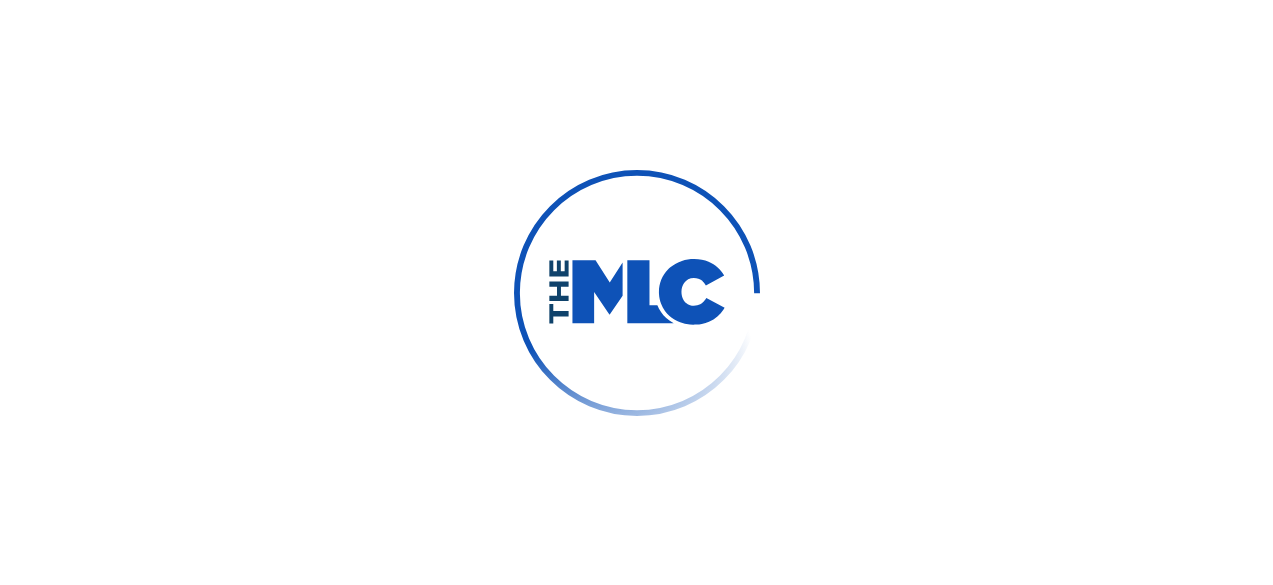 scroll, scrollTop: 0, scrollLeft: 0, axis: both 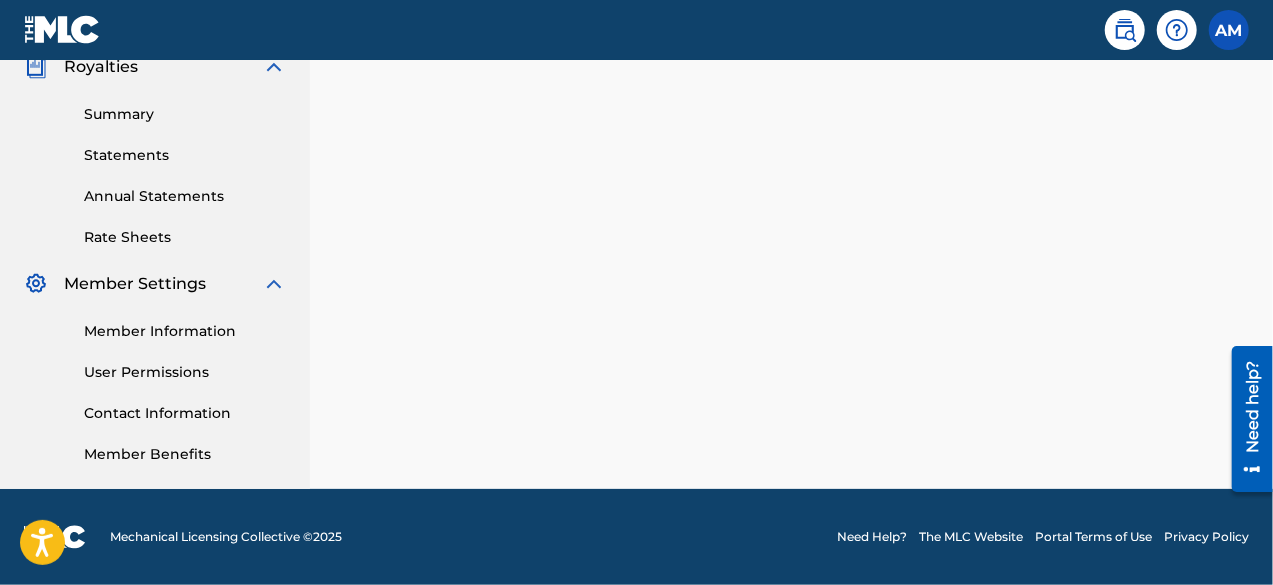 click on "User Permissions" at bounding box center [185, 372] 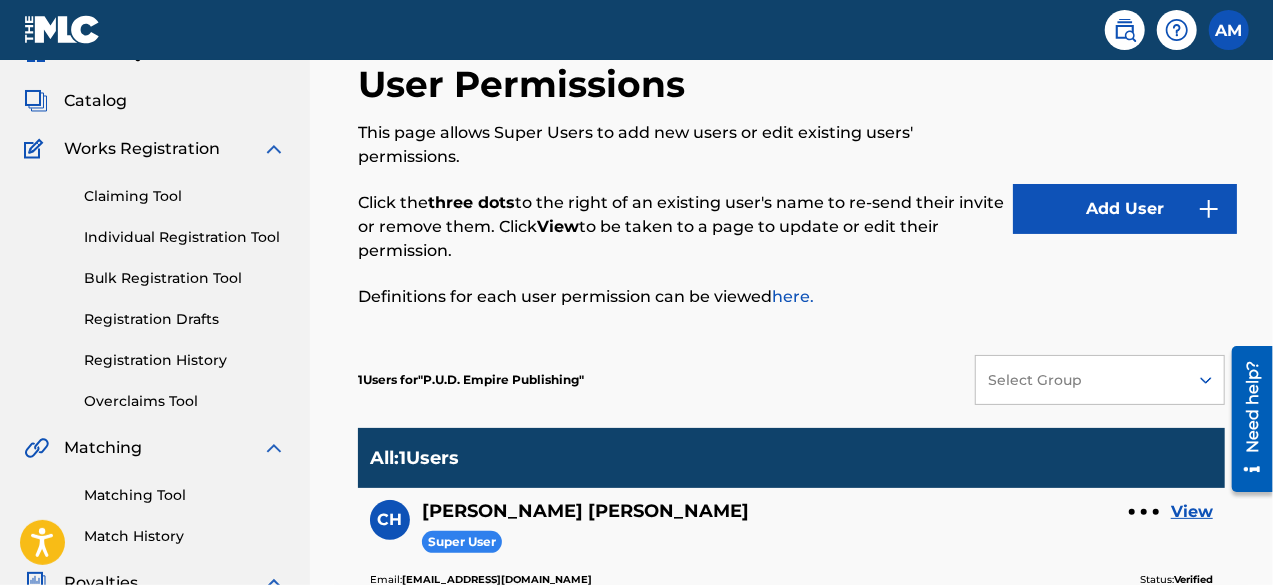 scroll, scrollTop: 300, scrollLeft: 0, axis: vertical 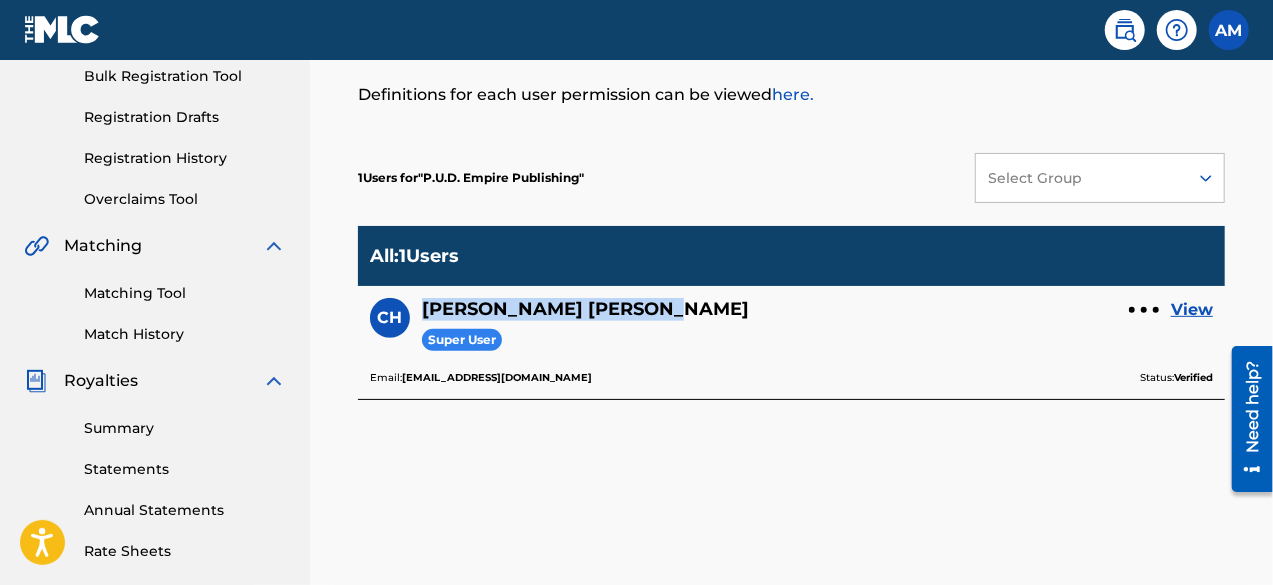 drag, startPoint x: 616, startPoint y: 313, endPoint x: 423, endPoint y: 308, distance: 193.06476 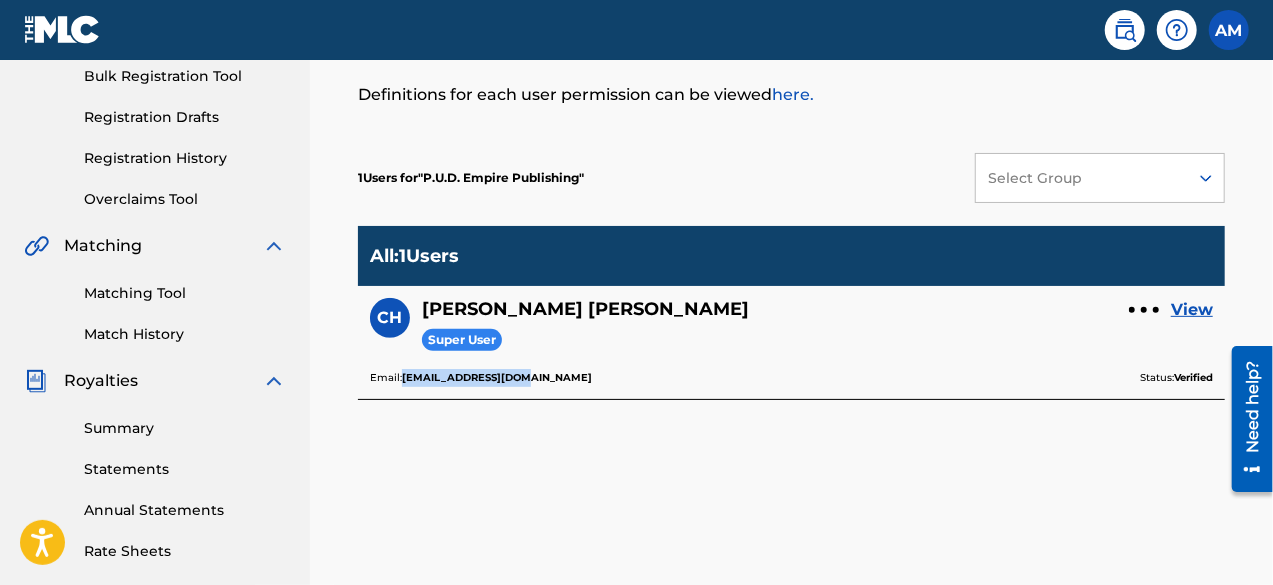 drag, startPoint x: 592, startPoint y: 391, endPoint x: 405, endPoint y: 375, distance: 187.68324 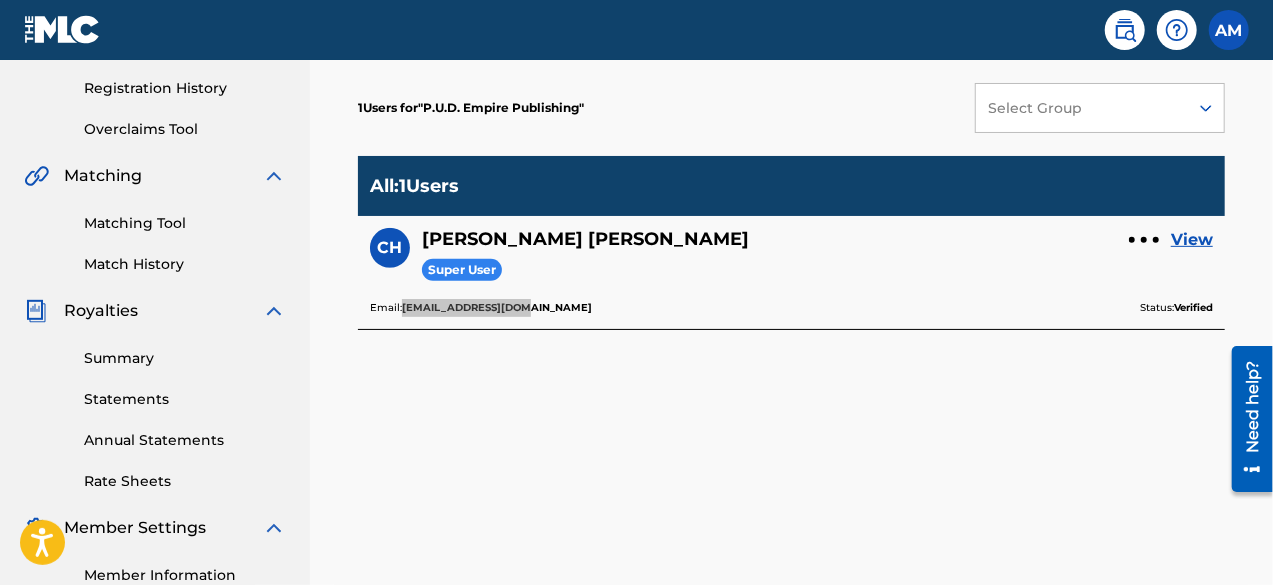 scroll, scrollTop: 600, scrollLeft: 0, axis: vertical 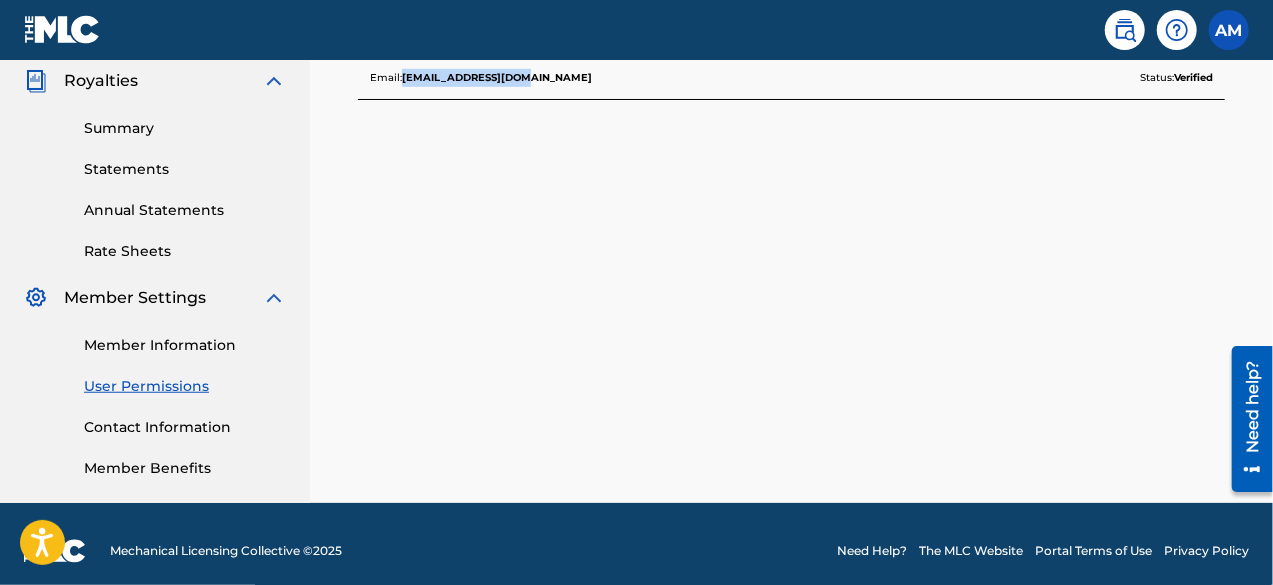 click on "Member Information" at bounding box center [185, 345] 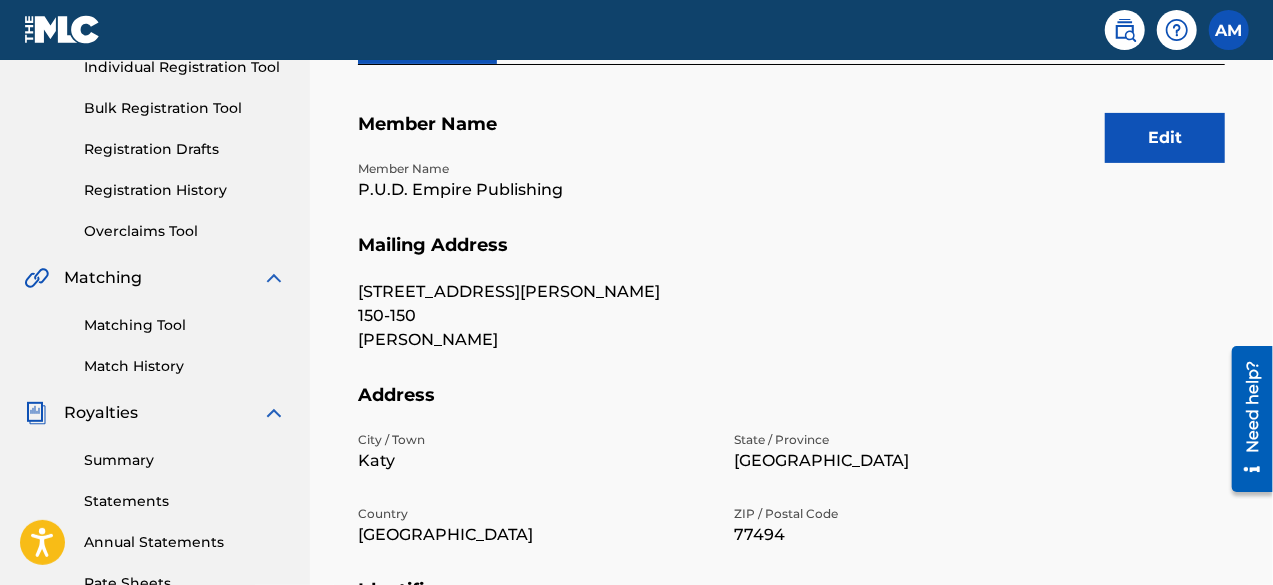 scroll, scrollTop: 100, scrollLeft: 0, axis: vertical 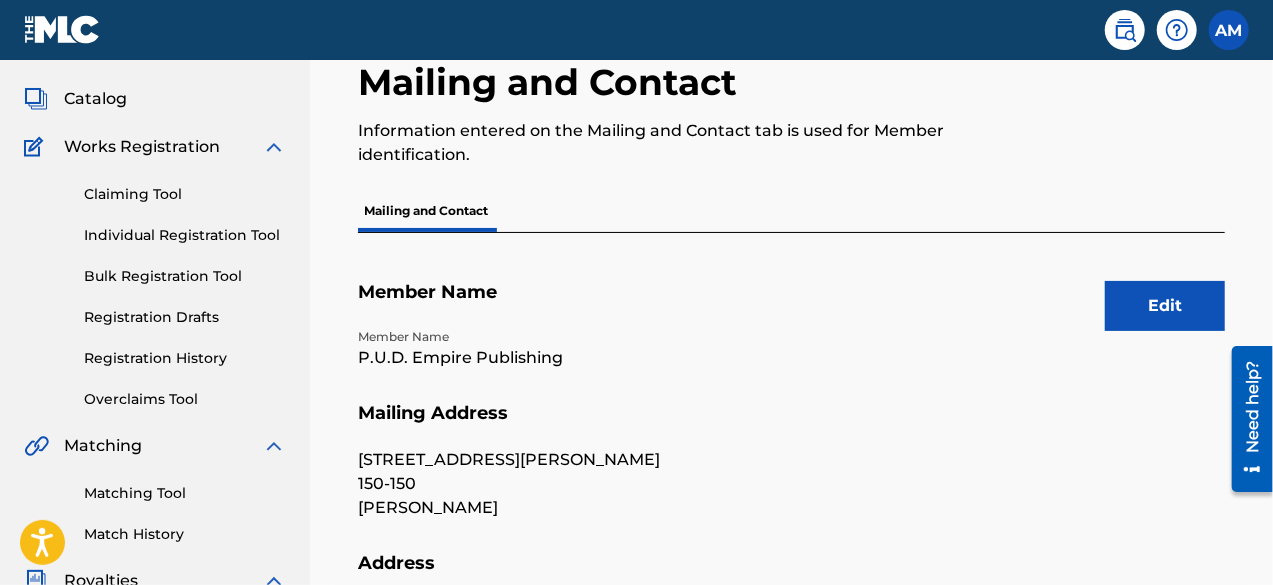 click on "Catalog" at bounding box center (95, 99) 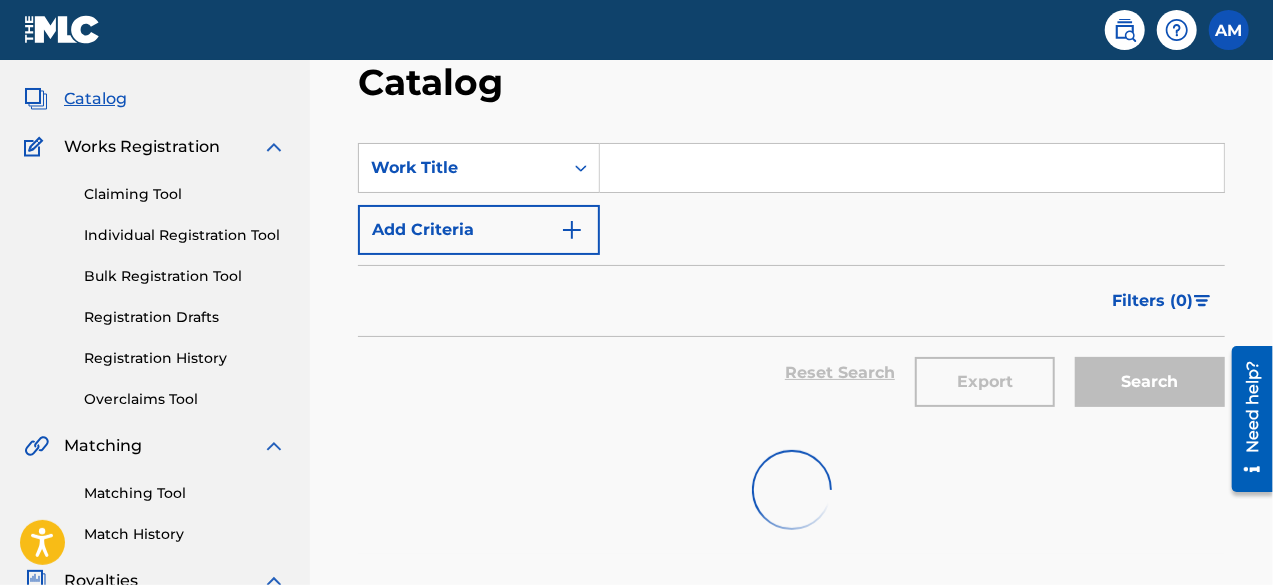 scroll, scrollTop: 0, scrollLeft: 0, axis: both 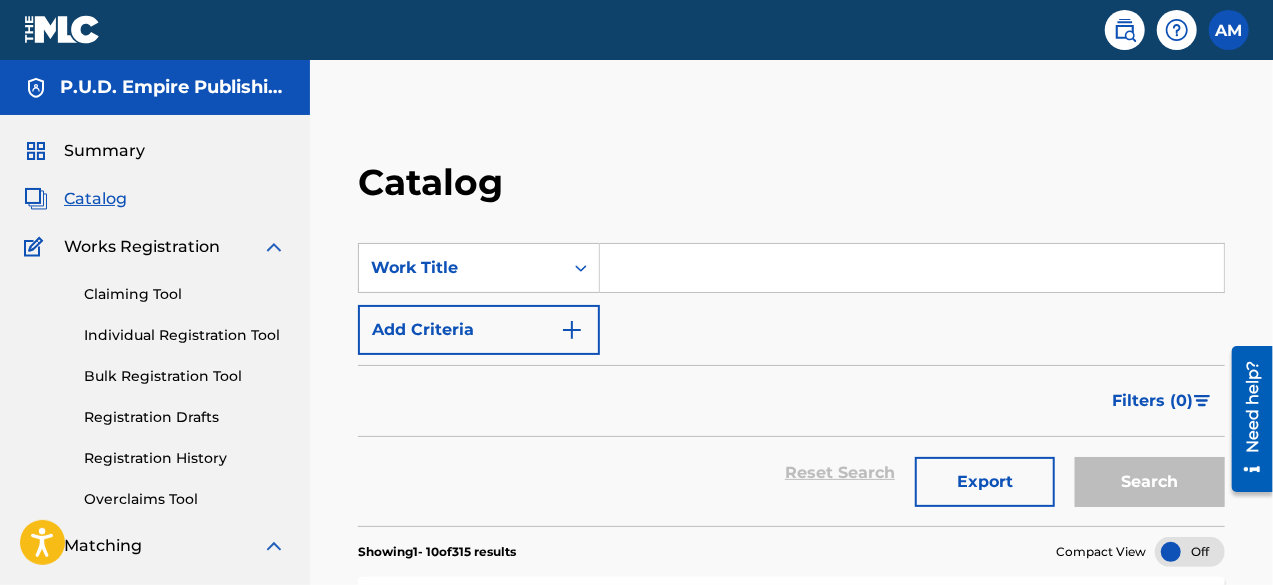 click on "Summary" at bounding box center (104, 151) 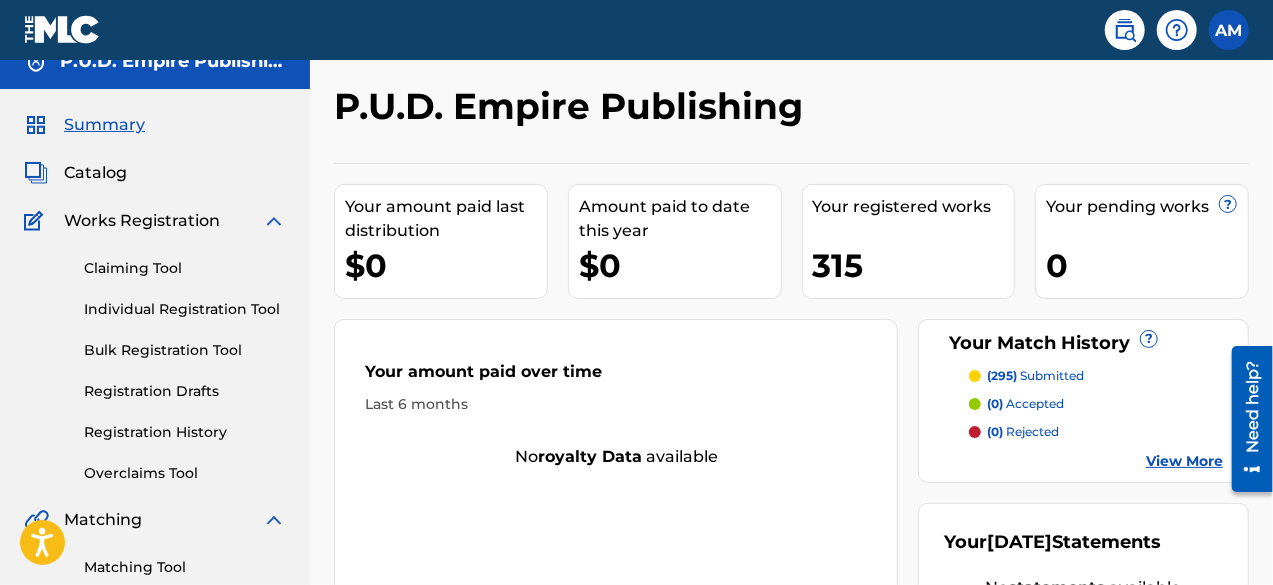 scroll, scrollTop: 0, scrollLeft: 0, axis: both 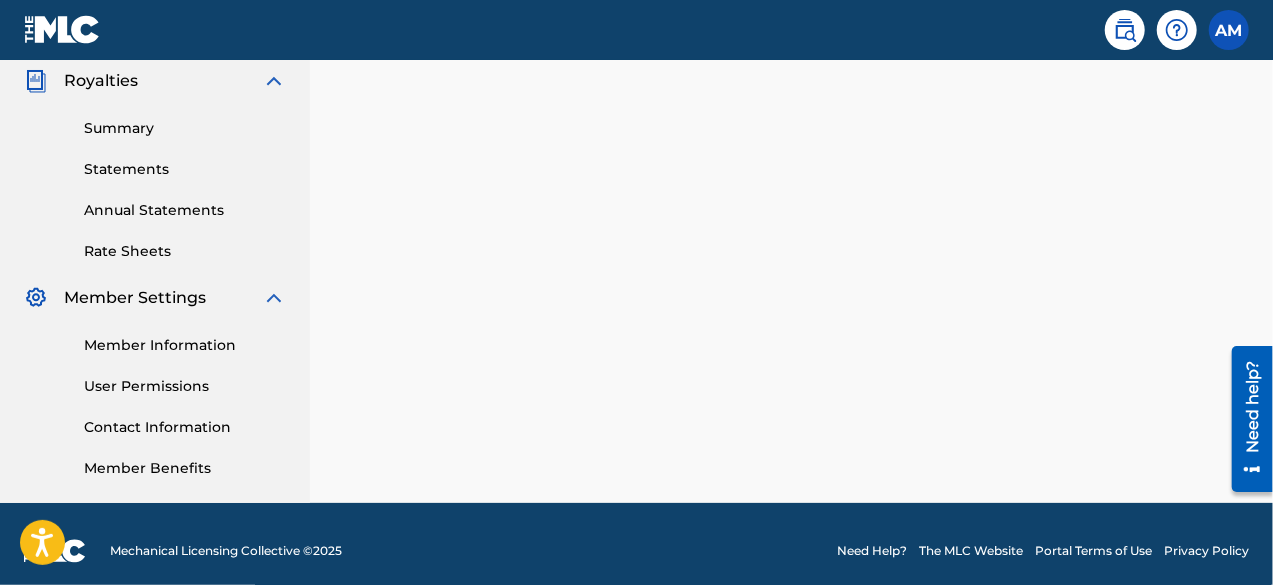 click on "User Permissions" at bounding box center [185, 386] 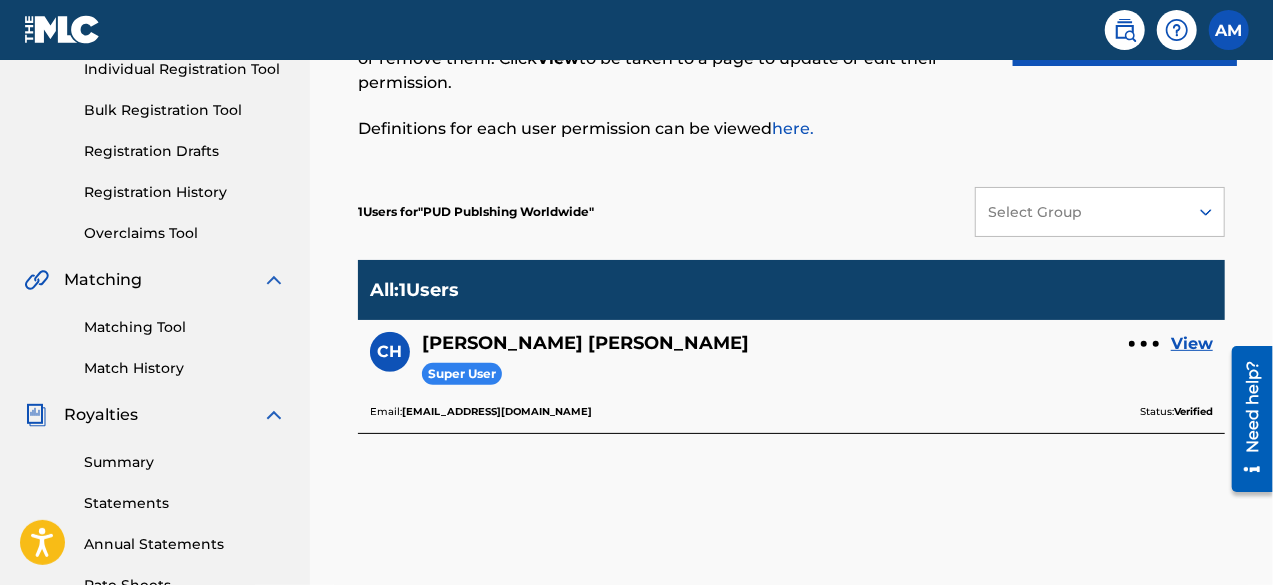 scroll, scrollTop: 300, scrollLeft: 0, axis: vertical 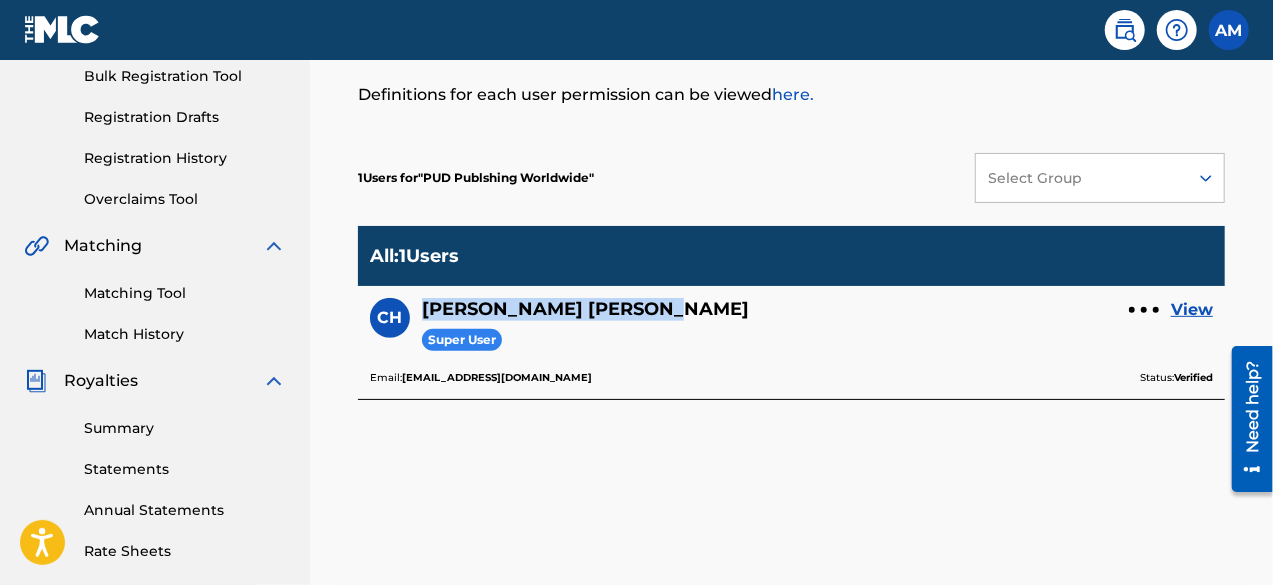 drag, startPoint x: 628, startPoint y: 309, endPoint x: 426, endPoint y: 307, distance: 202.0099 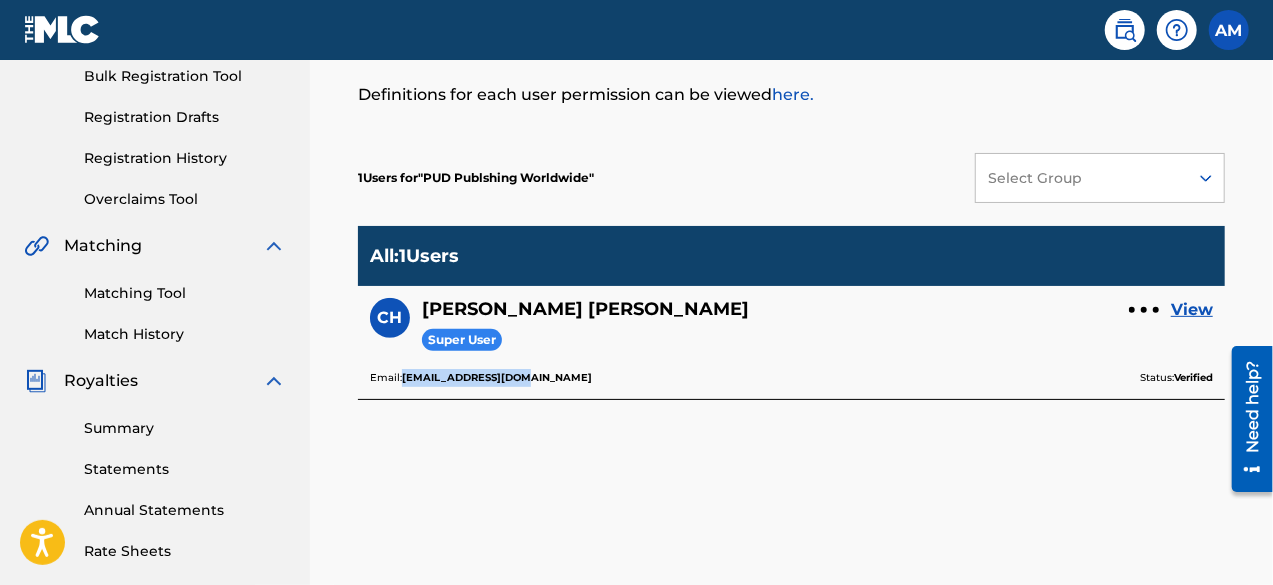 drag, startPoint x: 556, startPoint y: 370, endPoint x: 406, endPoint y: 391, distance: 151.46286 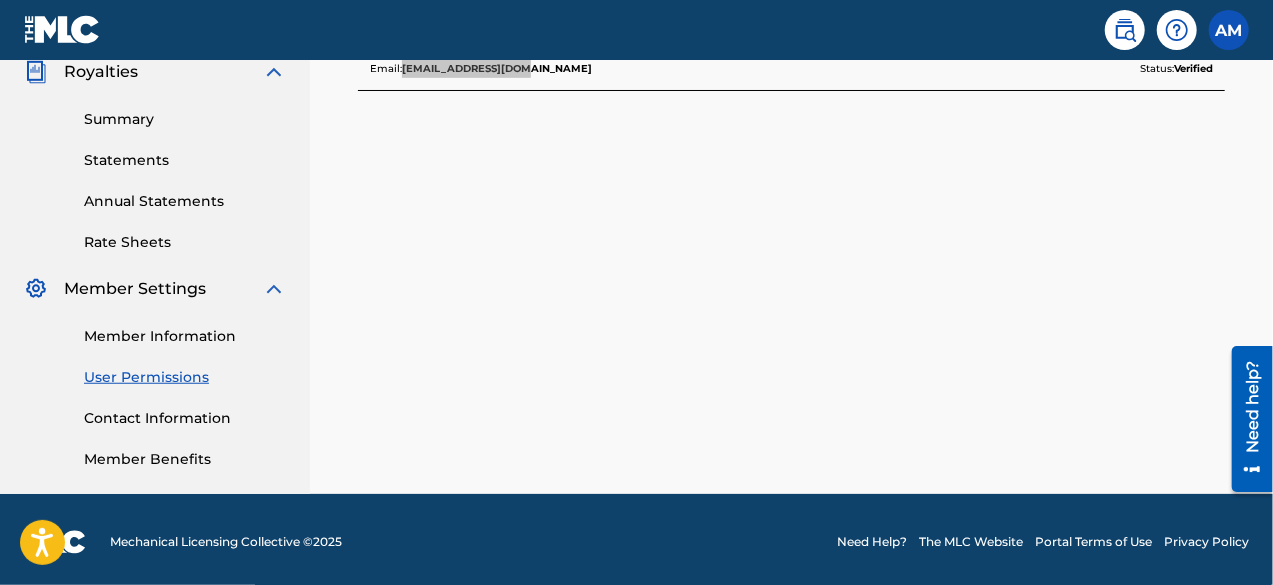 scroll, scrollTop: 614, scrollLeft: 0, axis: vertical 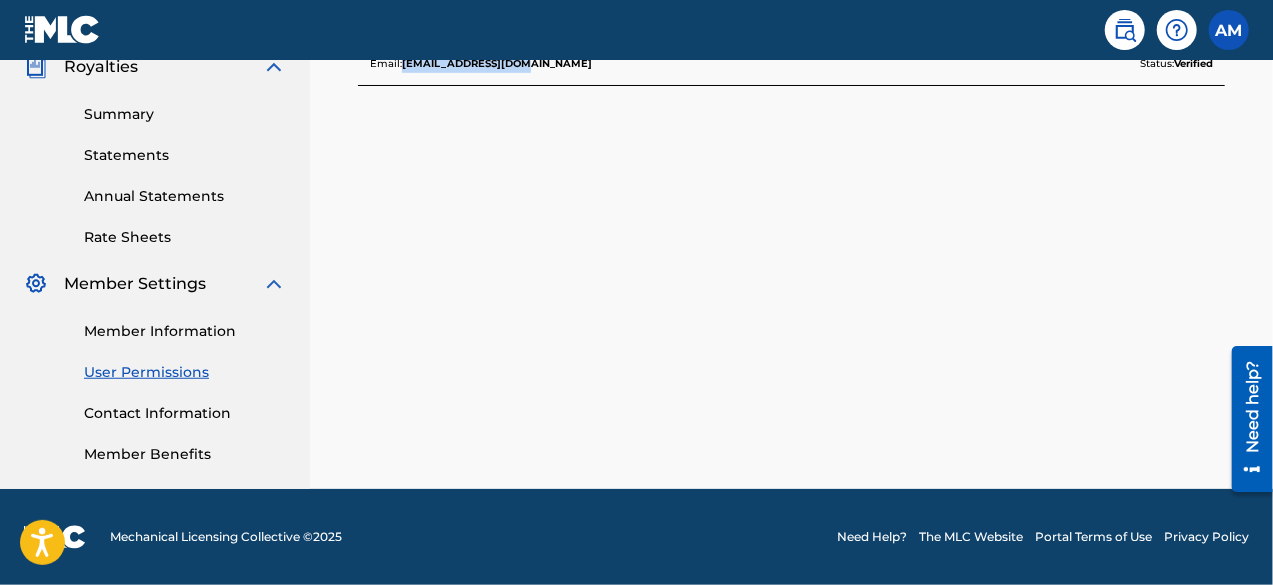 click on "Member Information" at bounding box center [185, 331] 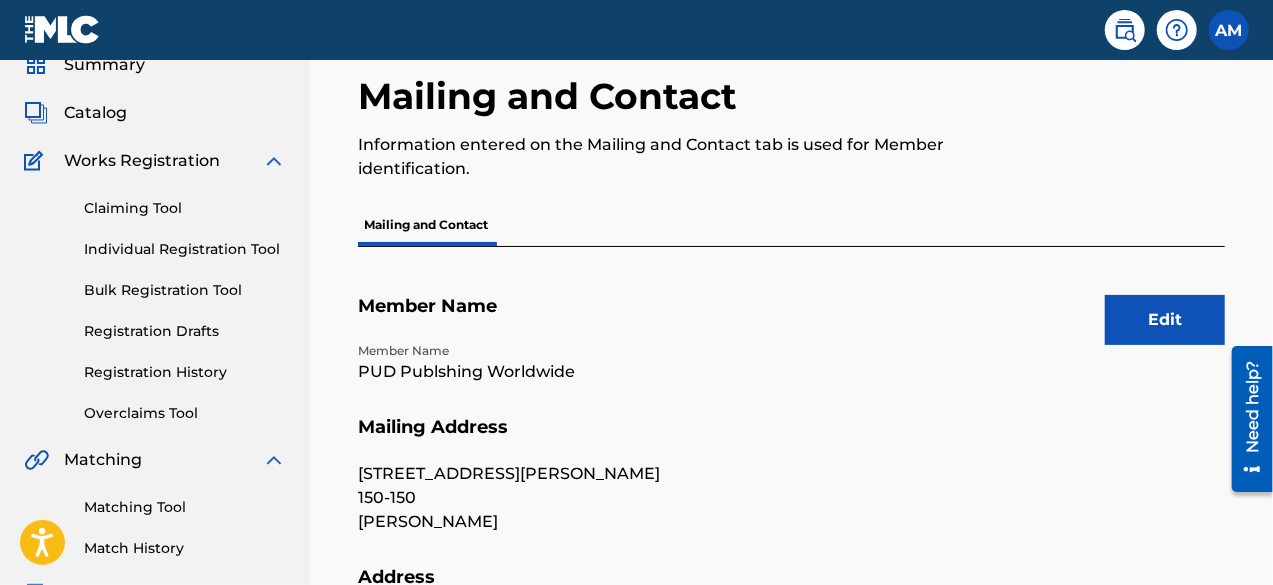 scroll, scrollTop: 300, scrollLeft: 0, axis: vertical 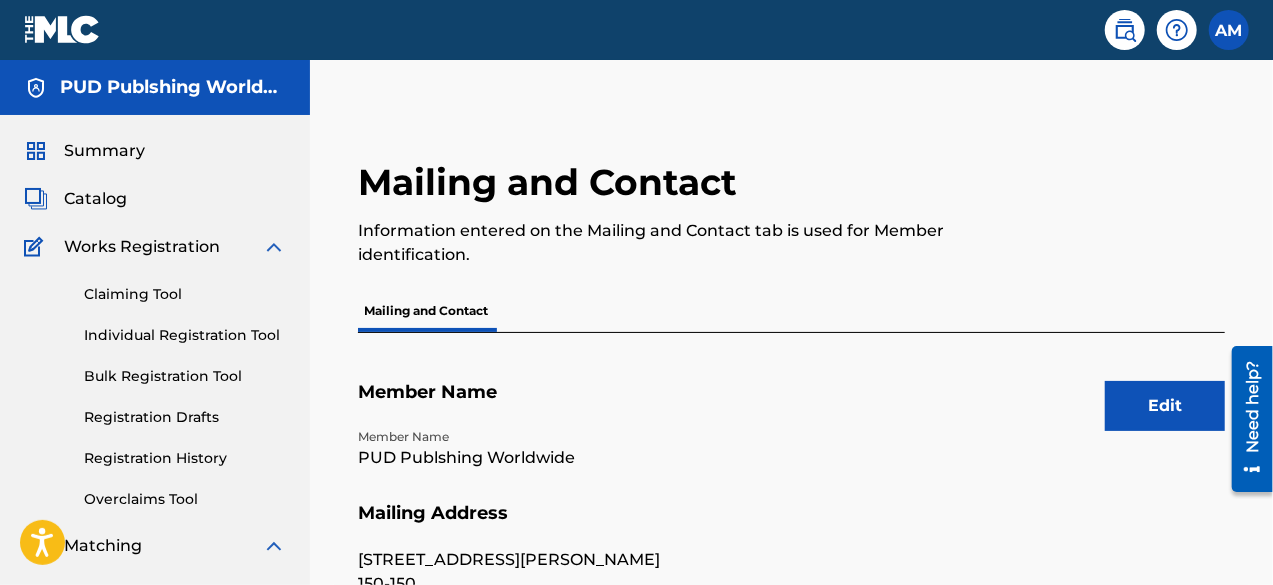click on "Summary" at bounding box center (104, 151) 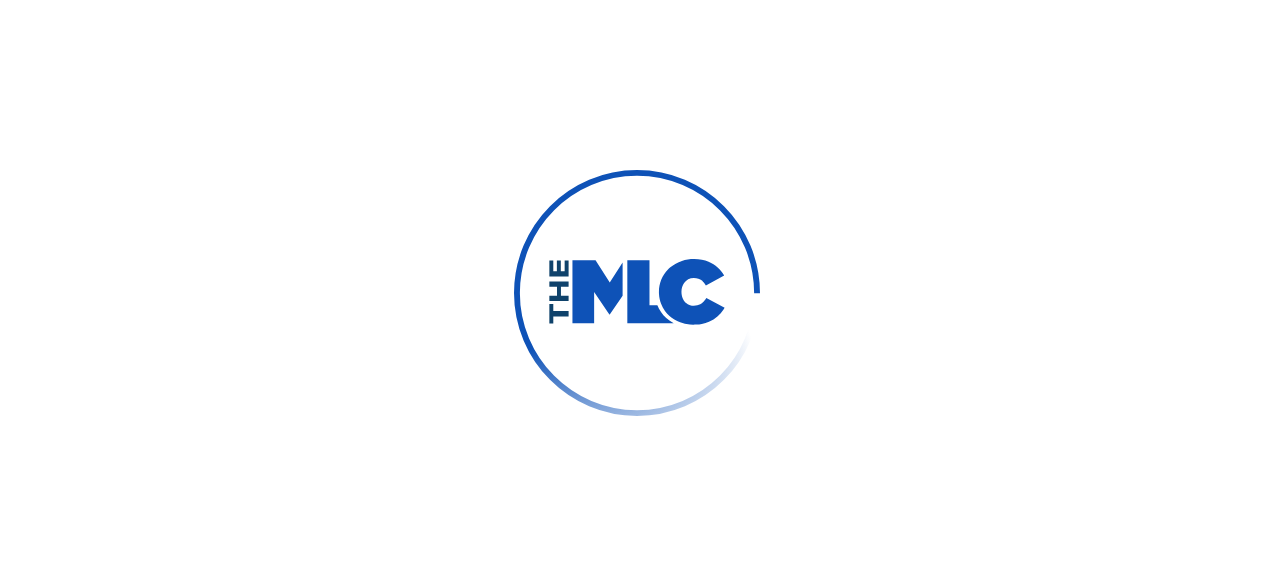 scroll, scrollTop: 0, scrollLeft: 0, axis: both 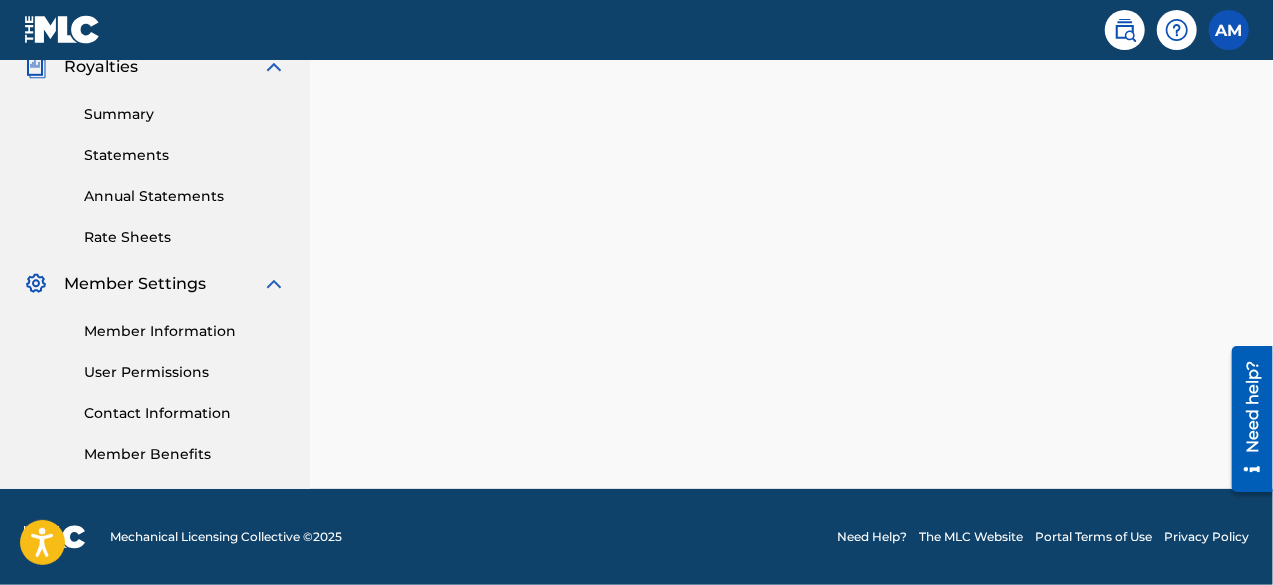 click on "Member Information User Permissions Contact Information Member Benefits" at bounding box center [155, 380] 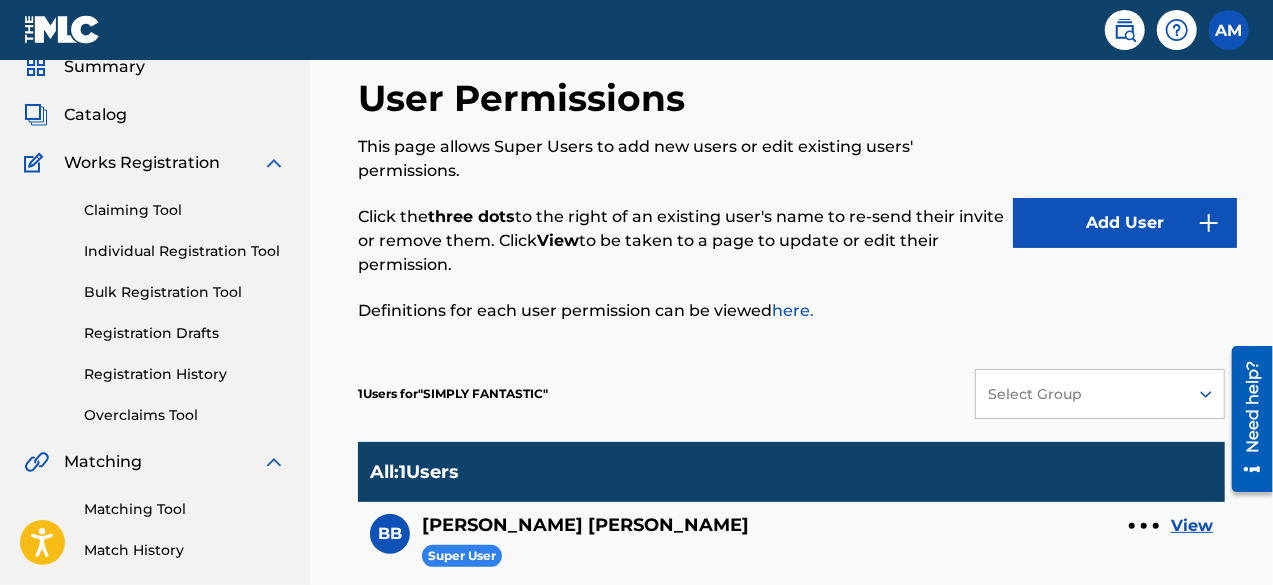 scroll, scrollTop: 200, scrollLeft: 0, axis: vertical 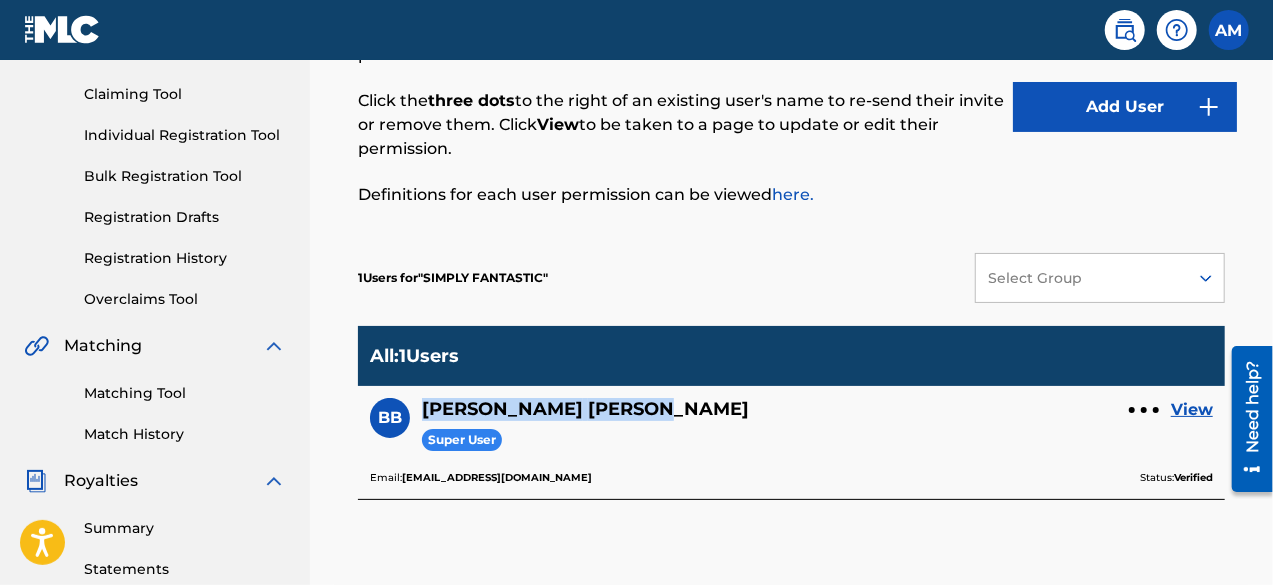 drag, startPoint x: 680, startPoint y: 413, endPoint x: 422, endPoint y: 395, distance: 258.62714 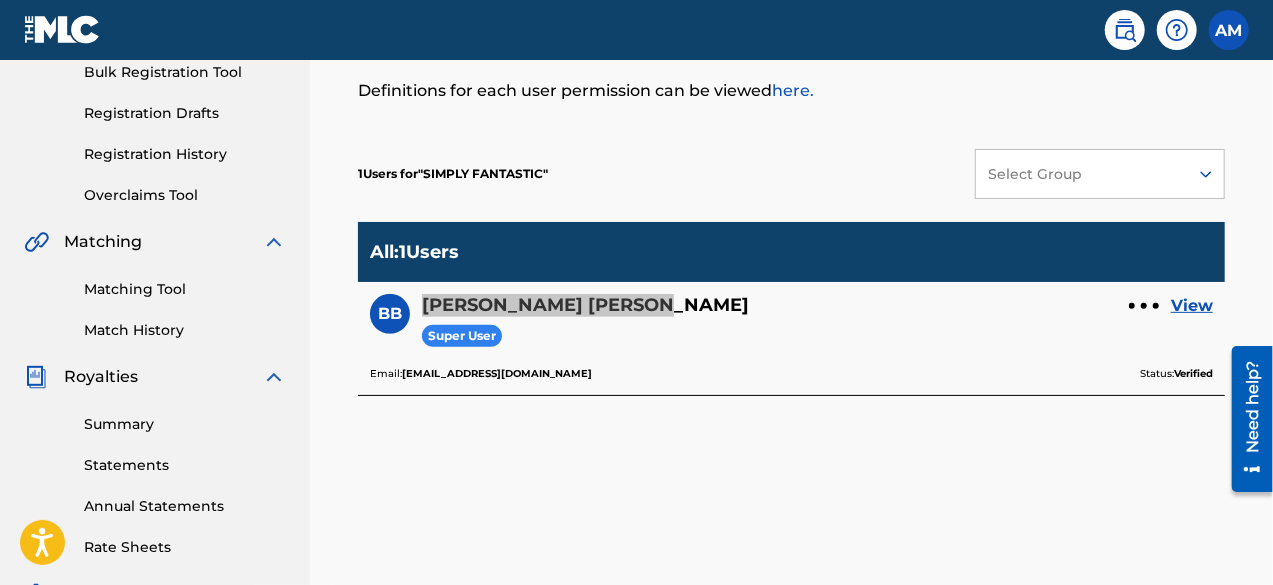 scroll, scrollTop: 500, scrollLeft: 0, axis: vertical 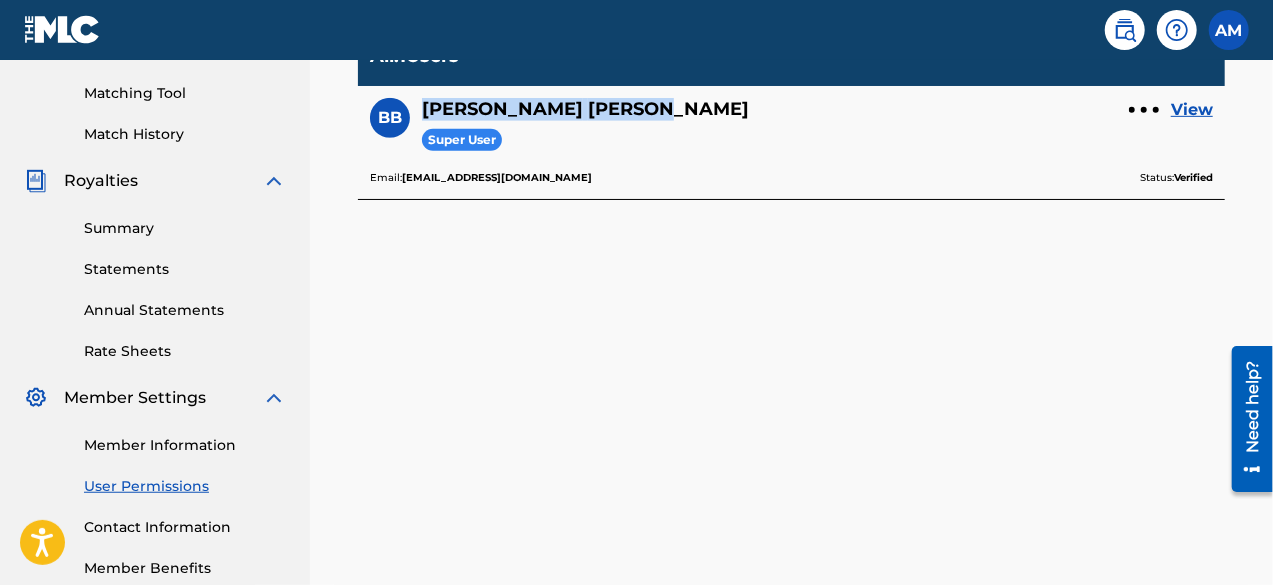 click on "Member Information" at bounding box center (185, 445) 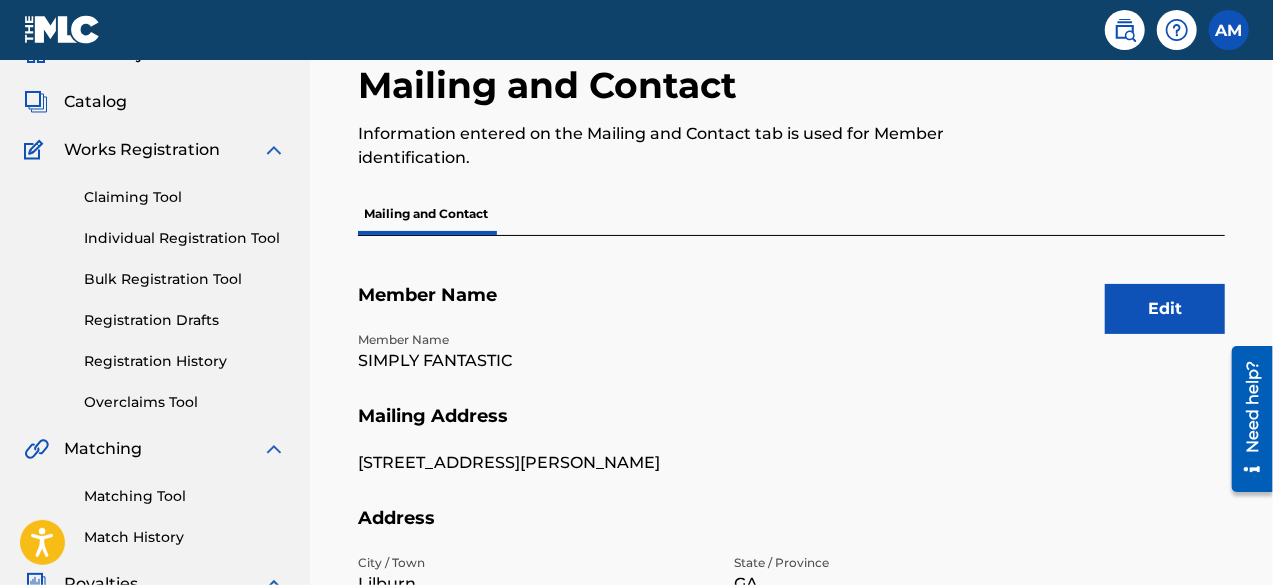 scroll, scrollTop: 300, scrollLeft: 0, axis: vertical 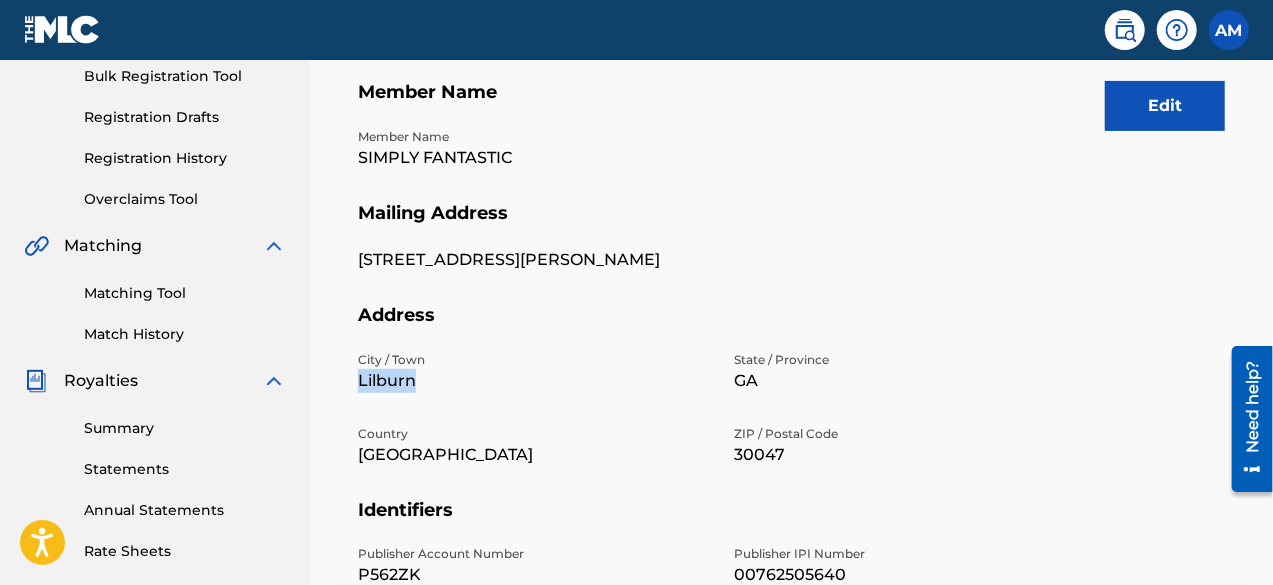 drag, startPoint x: 420, startPoint y: 383, endPoint x: 351, endPoint y: 377, distance: 69.260376 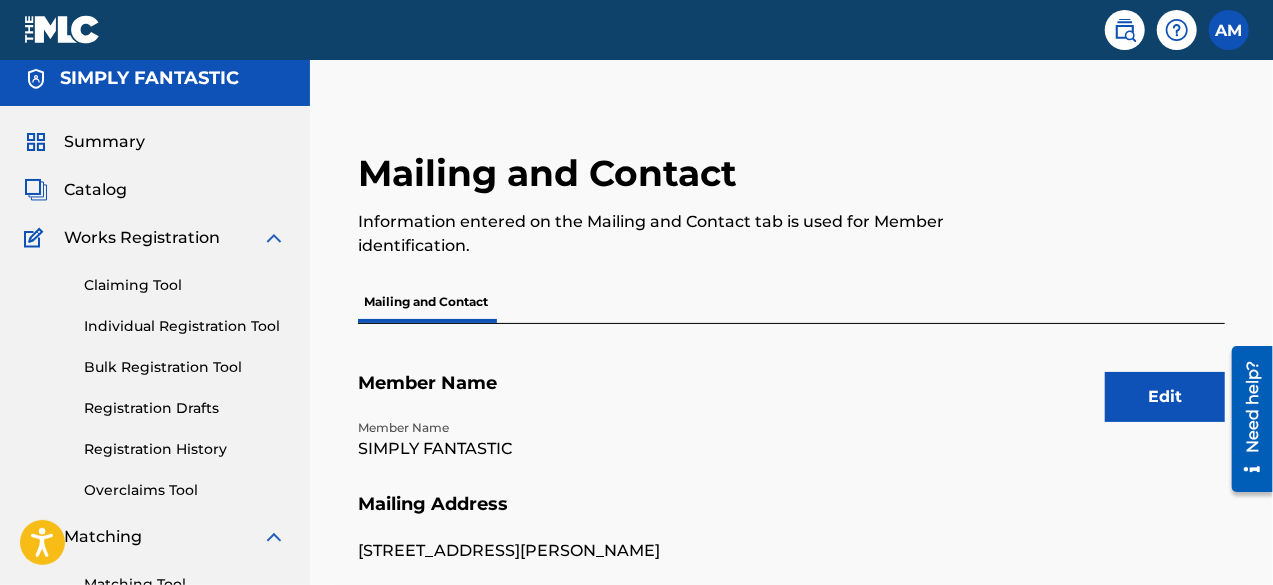 scroll, scrollTop: 0, scrollLeft: 0, axis: both 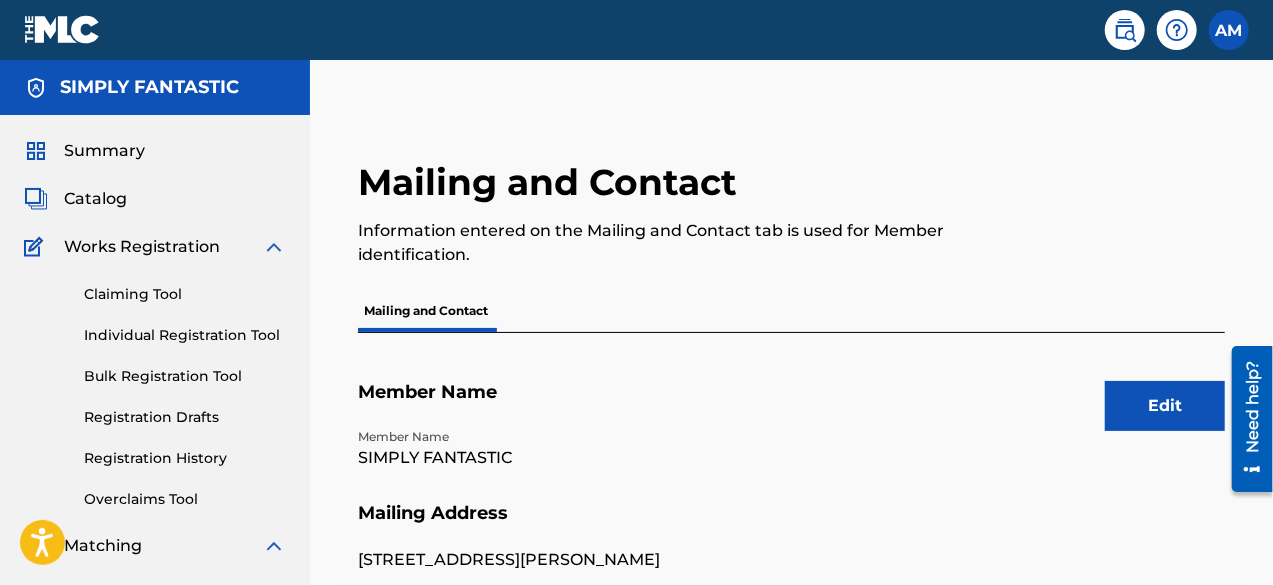 click on "Summary" at bounding box center [104, 151] 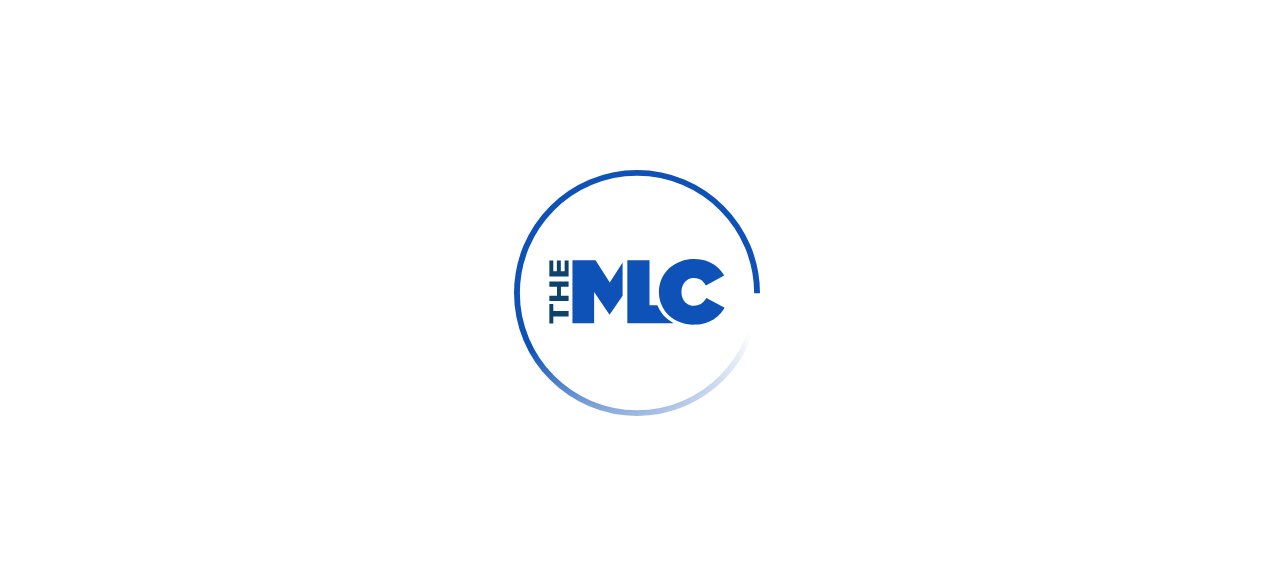 scroll, scrollTop: 0, scrollLeft: 0, axis: both 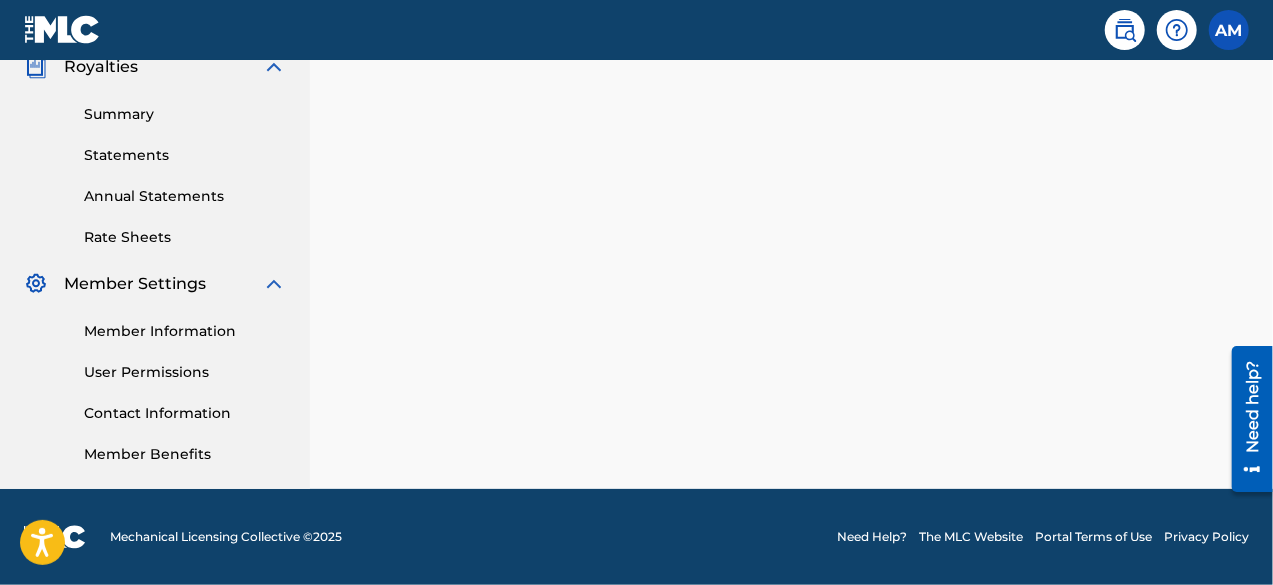 drag, startPoint x: 138, startPoint y: 370, endPoint x: 150, endPoint y: 371, distance: 12.0415945 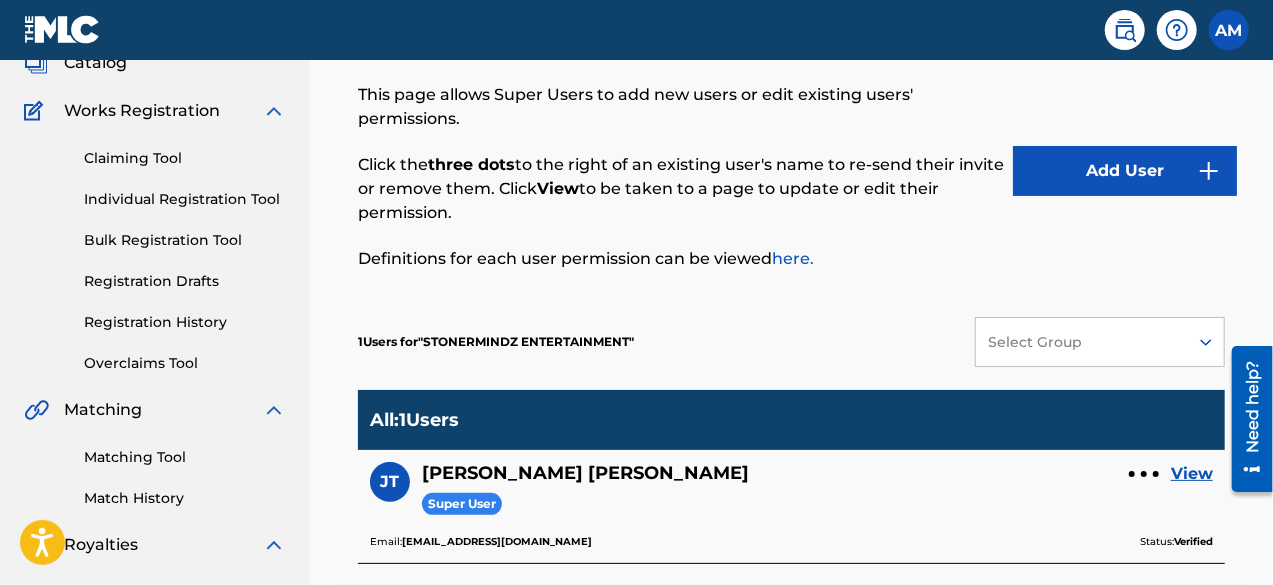 scroll, scrollTop: 300, scrollLeft: 0, axis: vertical 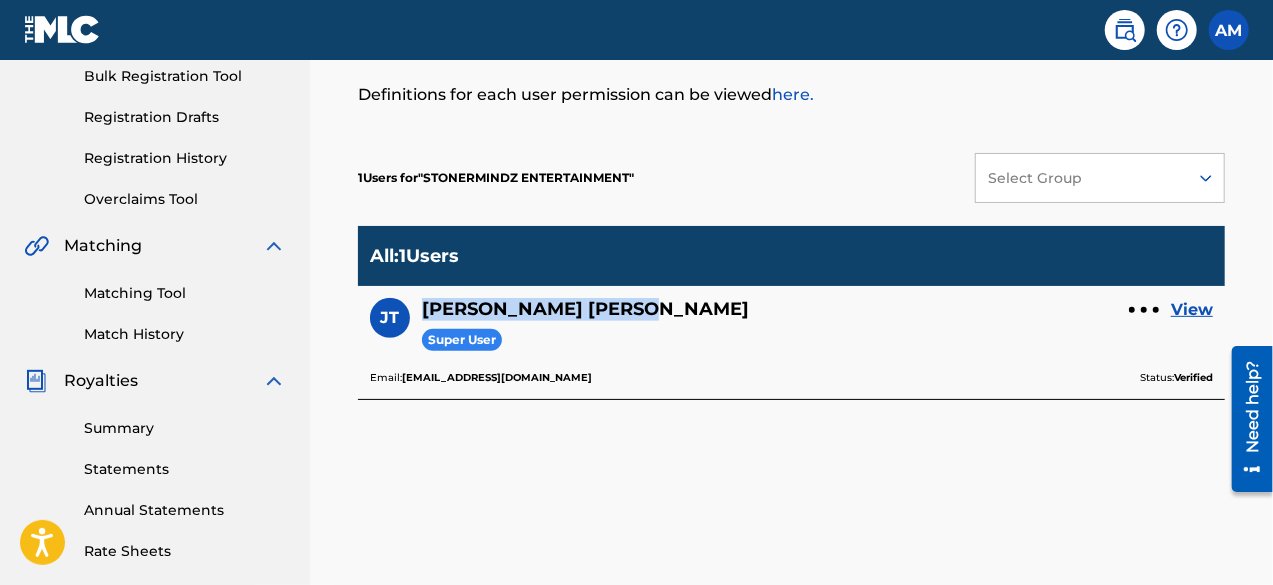 drag, startPoint x: 652, startPoint y: 308, endPoint x: 418, endPoint y: 291, distance: 234.61671 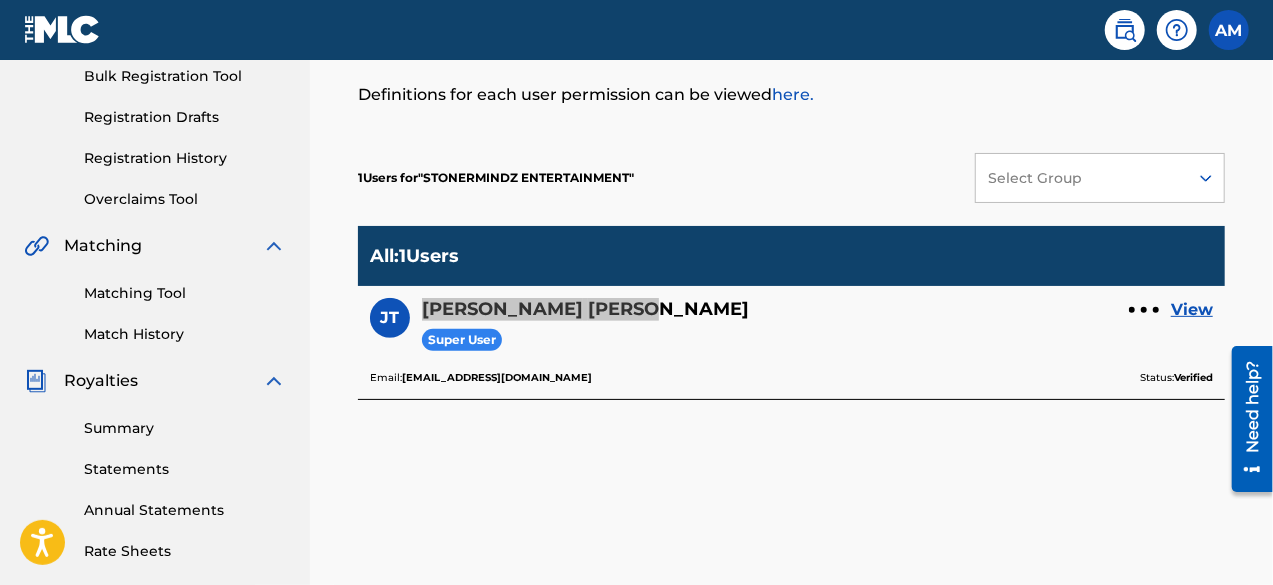 scroll, scrollTop: 500, scrollLeft: 0, axis: vertical 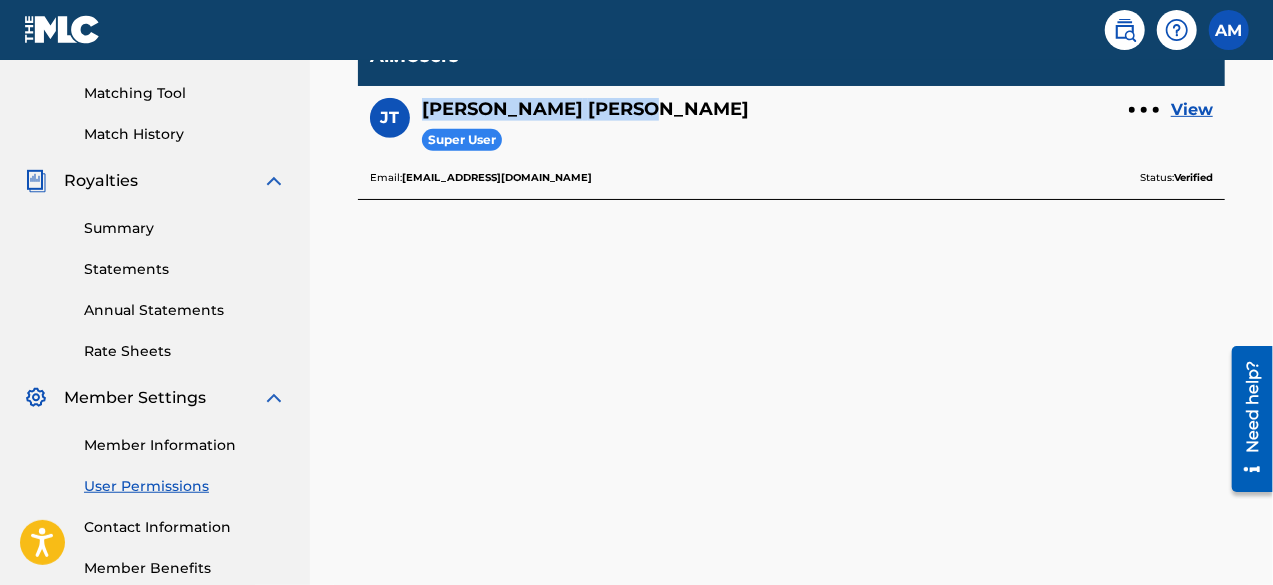 click on "Member Information" at bounding box center [185, 445] 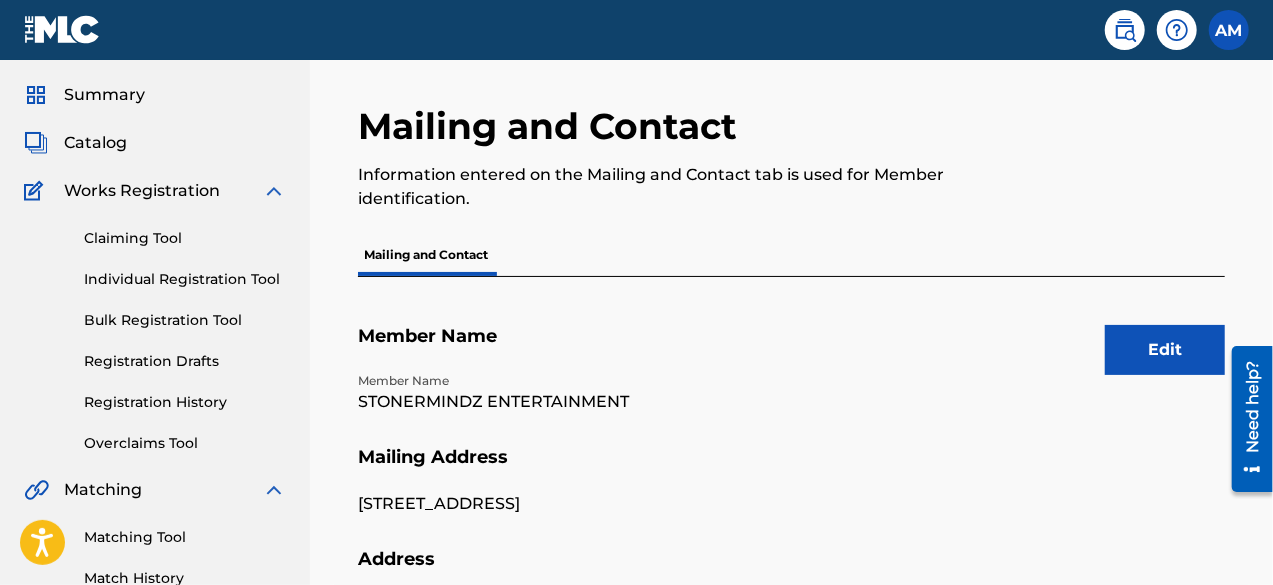 scroll, scrollTop: 200, scrollLeft: 0, axis: vertical 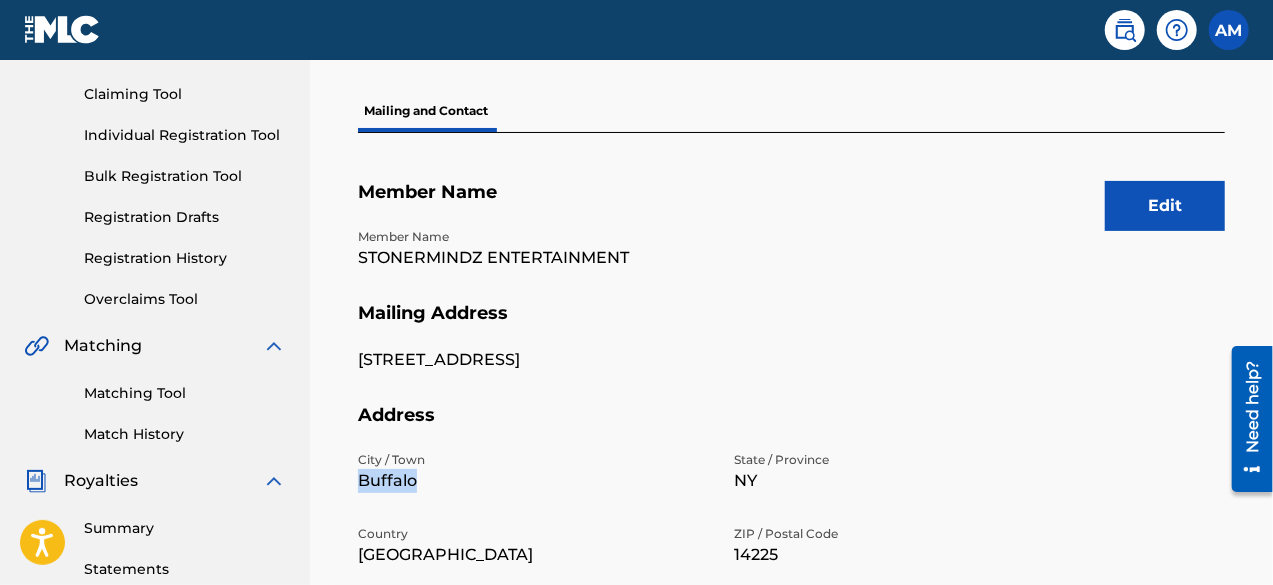 drag, startPoint x: 444, startPoint y: 478, endPoint x: 343, endPoint y: 475, distance: 101.04455 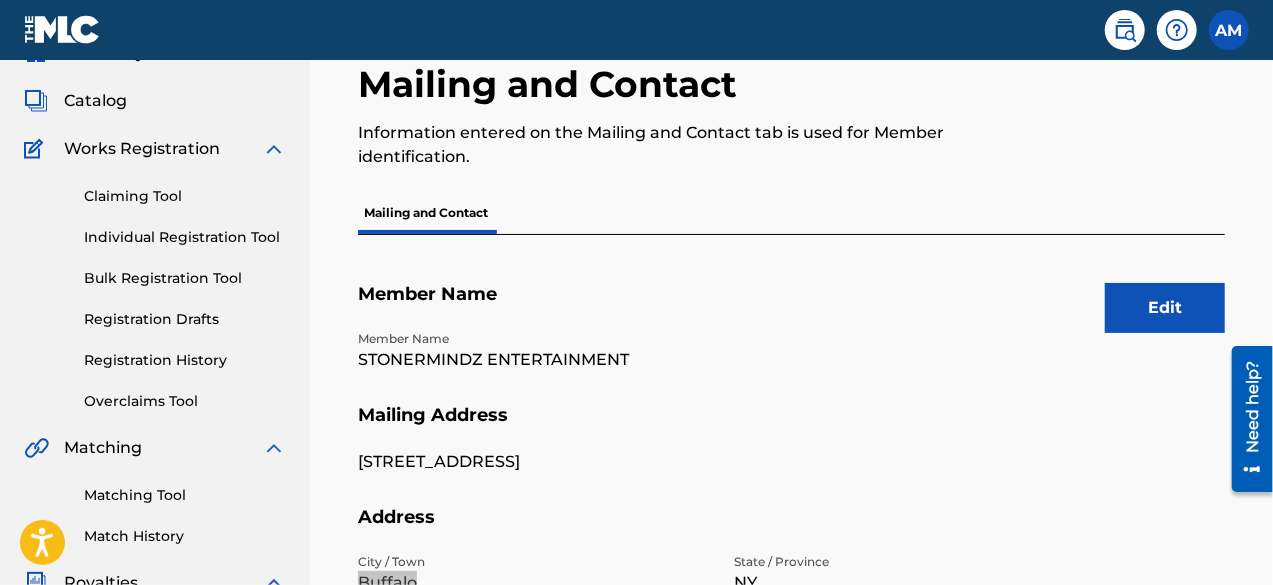 scroll, scrollTop: 0, scrollLeft: 0, axis: both 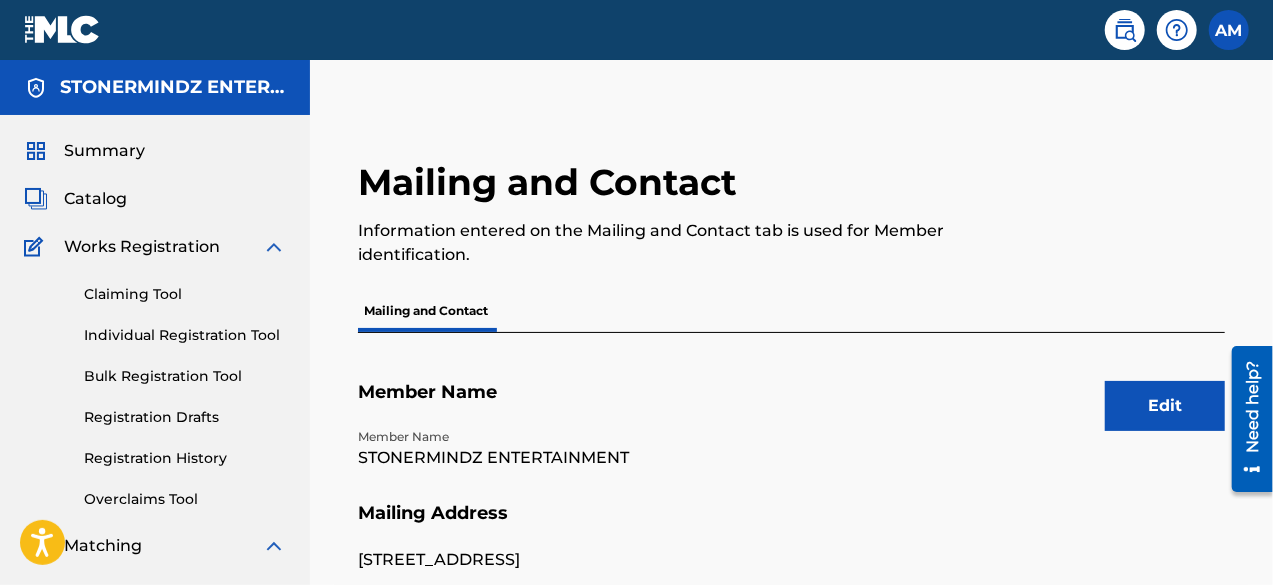 click on "Summary" at bounding box center [104, 151] 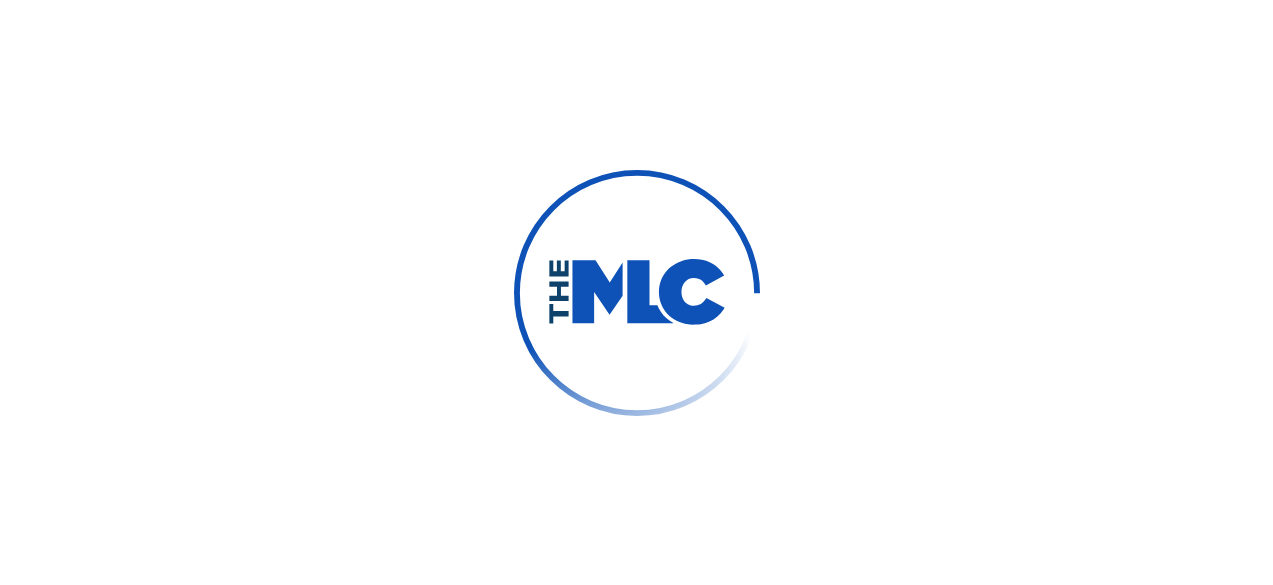 scroll, scrollTop: 0, scrollLeft: 0, axis: both 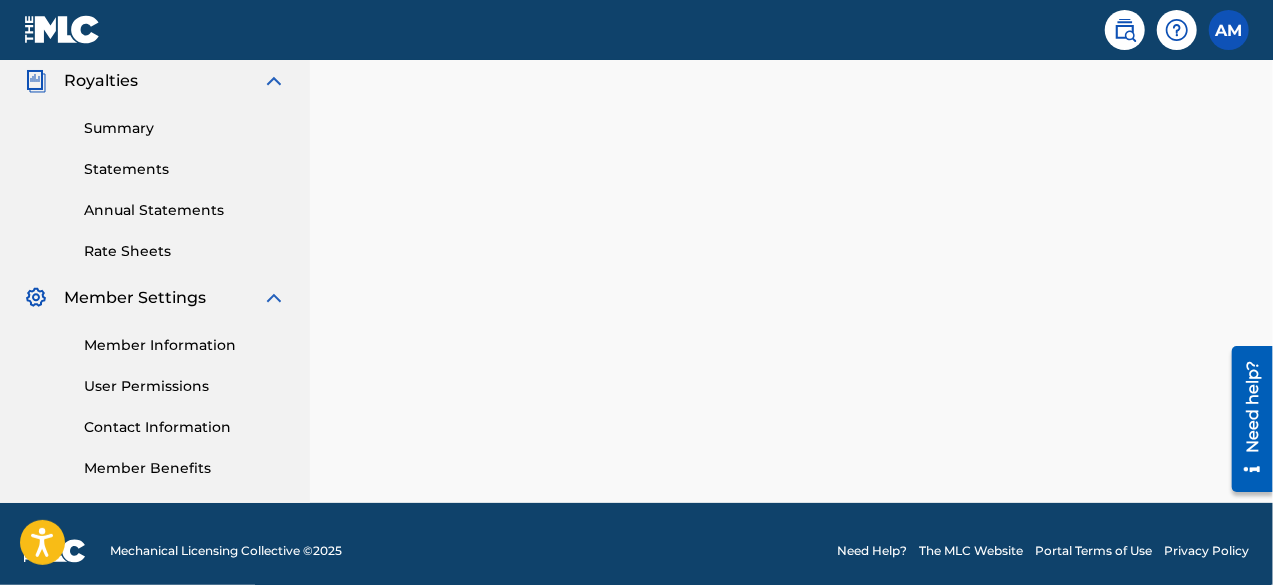 click on "User Permissions" at bounding box center [185, 386] 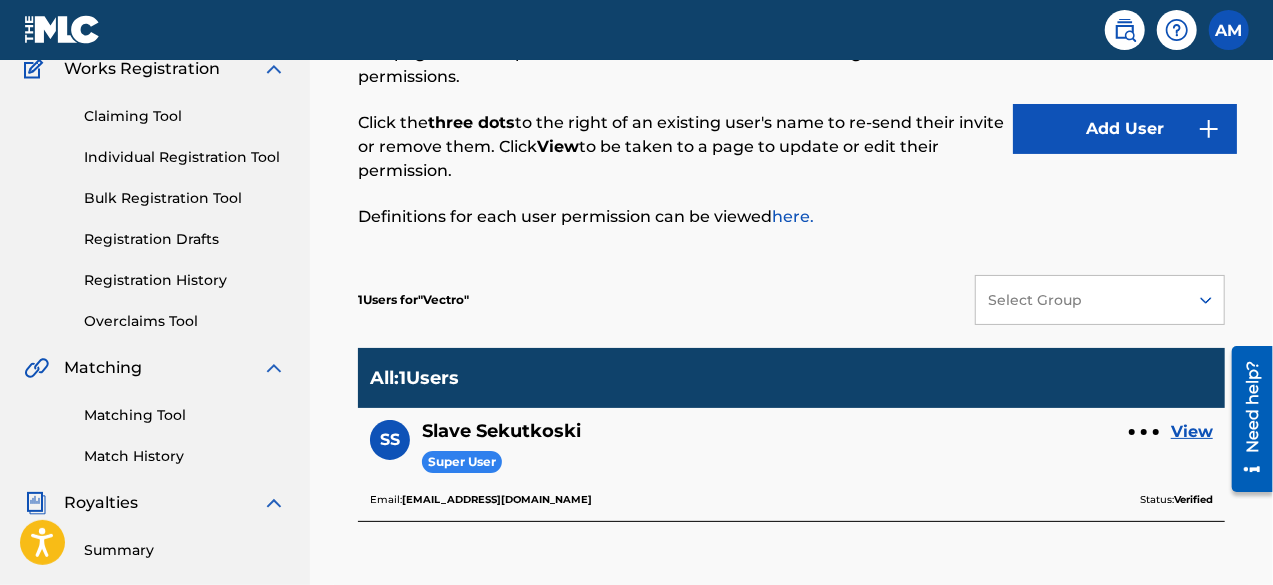 scroll, scrollTop: 300, scrollLeft: 0, axis: vertical 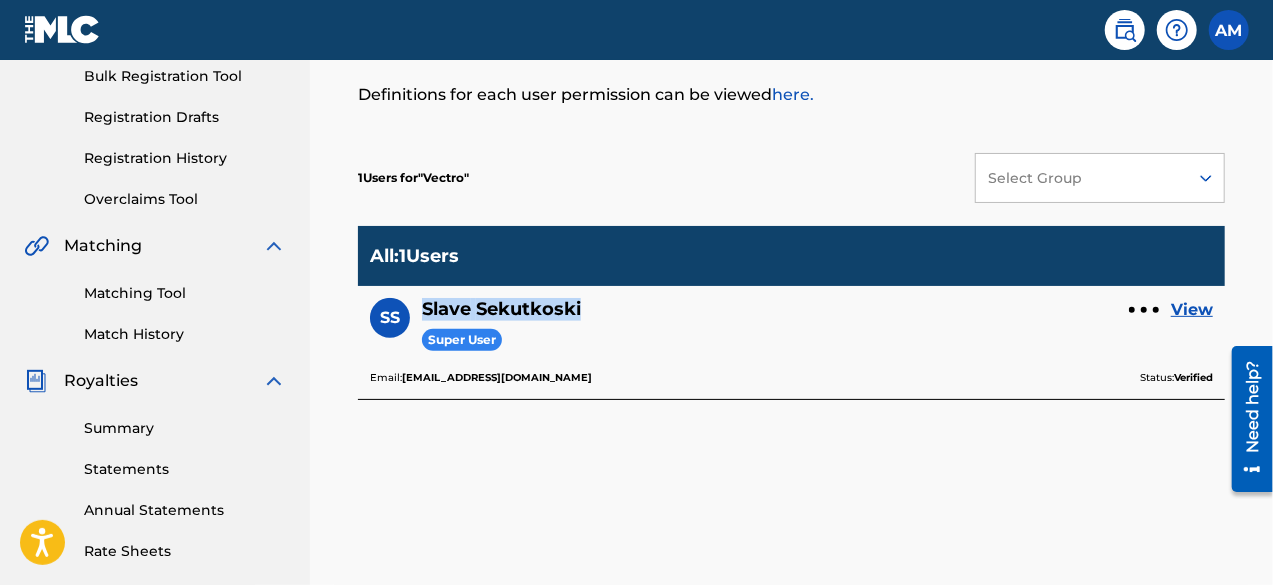 drag, startPoint x: 632, startPoint y: 295, endPoint x: 418, endPoint y: 303, distance: 214.14948 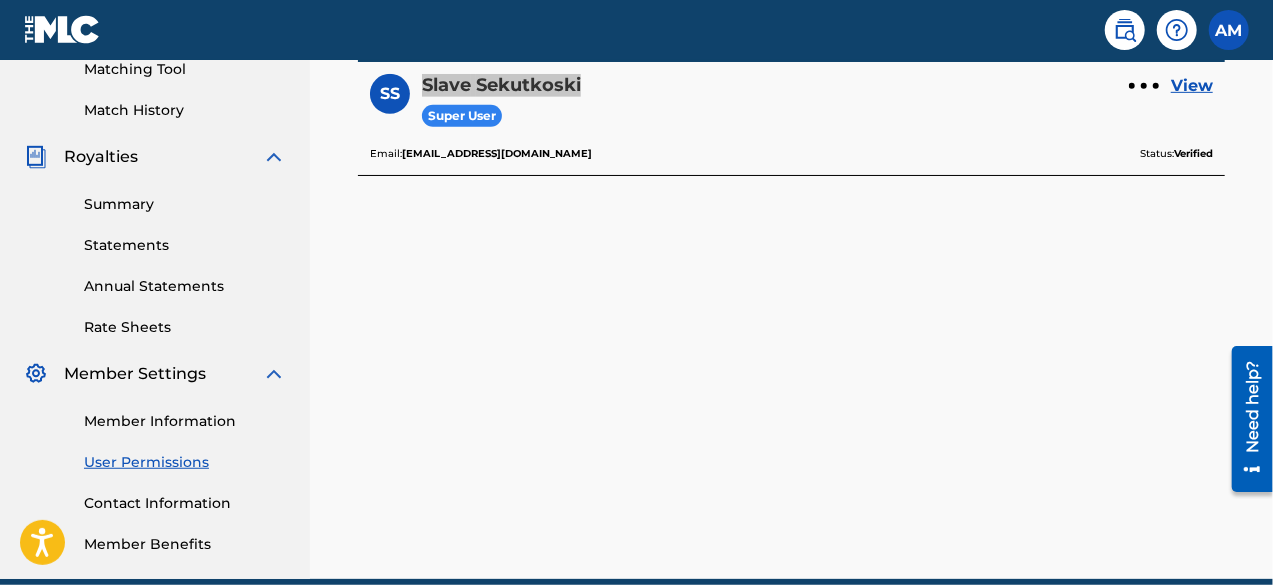 scroll, scrollTop: 614, scrollLeft: 0, axis: vertical 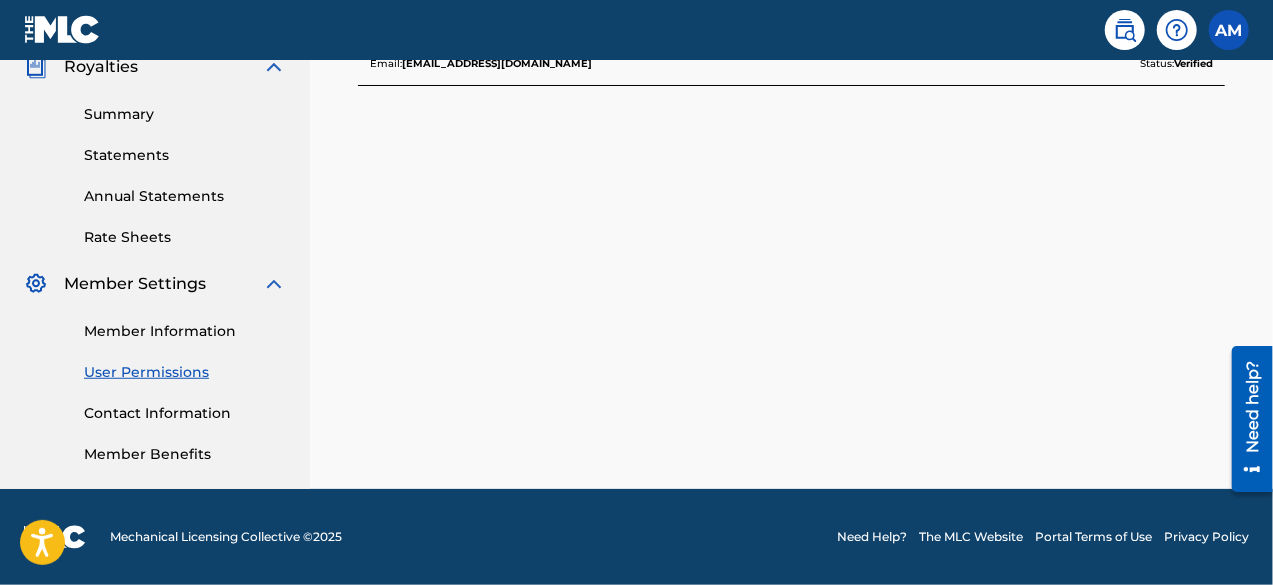 click on "Member Information" at bounding box center (185, 331) 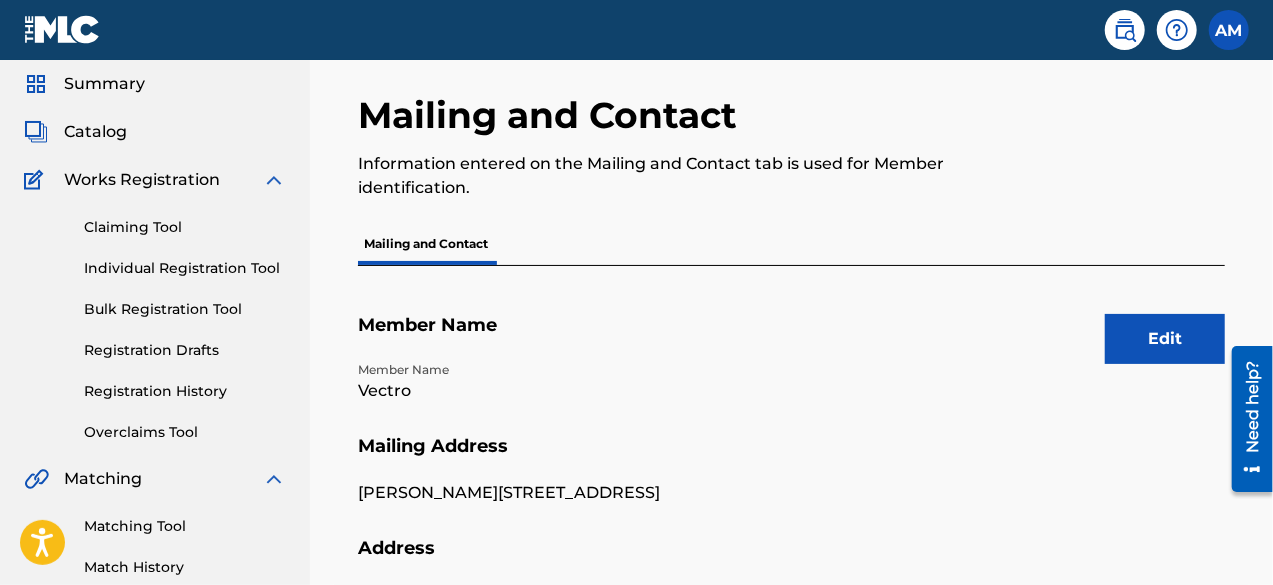 scroll, scrollTop: 300, scrollLeft: 0, axis: vertical 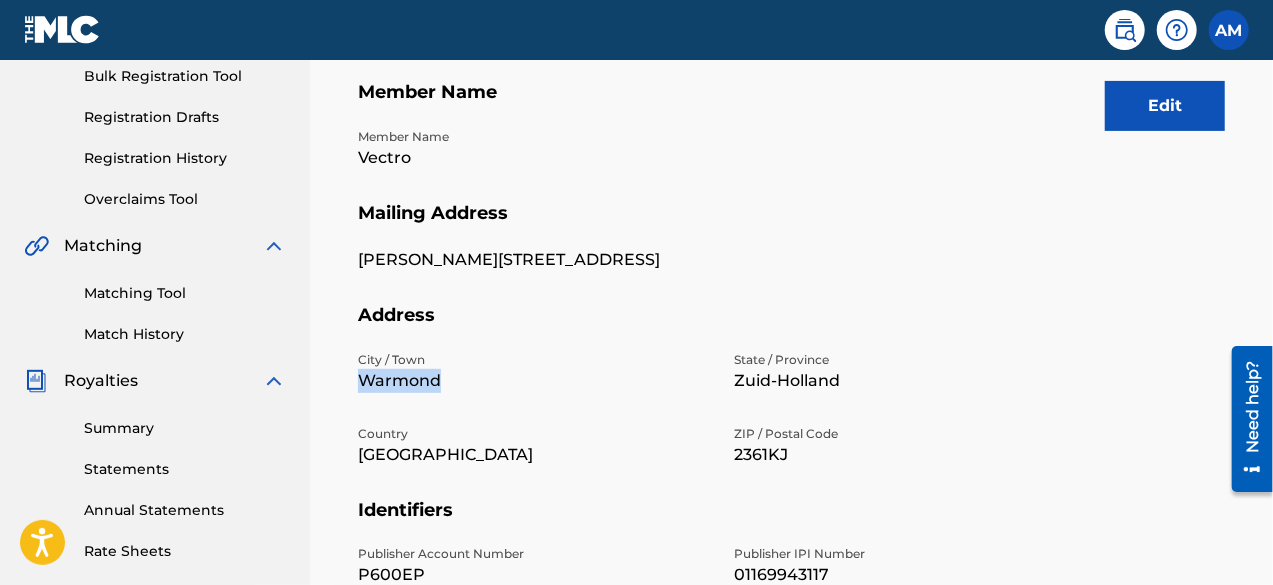 drag, startPoint x: 490, startPoint y: 389, endPoint x: 328, endPoint y: 396, distance: 162.15117 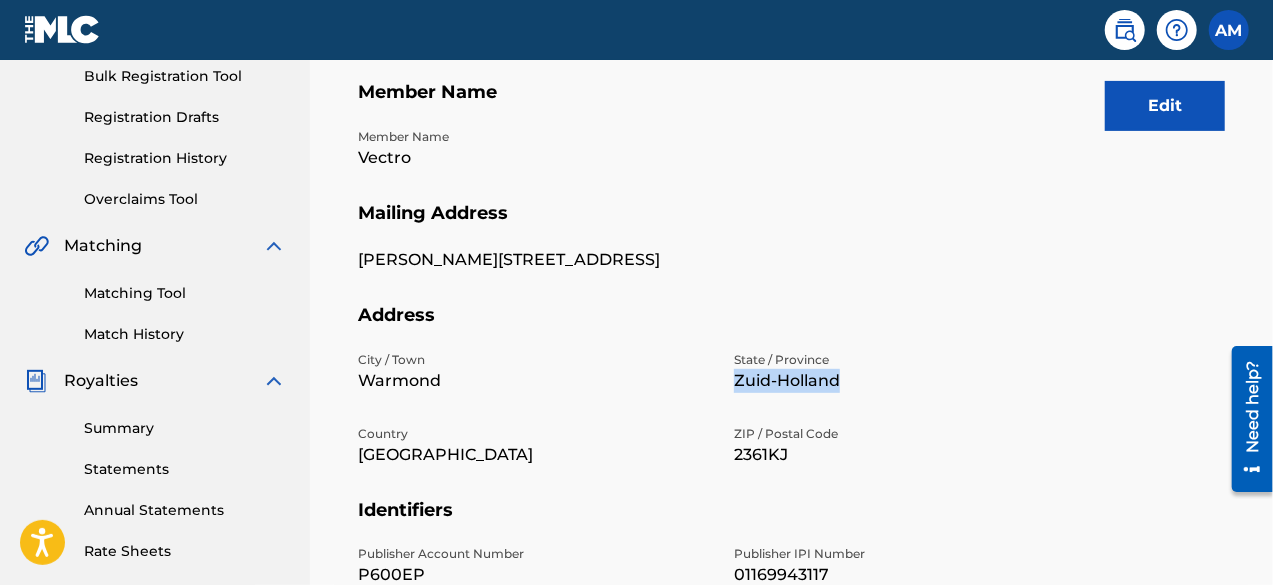 drag, startPoint x: 906, startPoint y: 377, endPoint x: 724, endPoint y: 387, distance: 182.27452 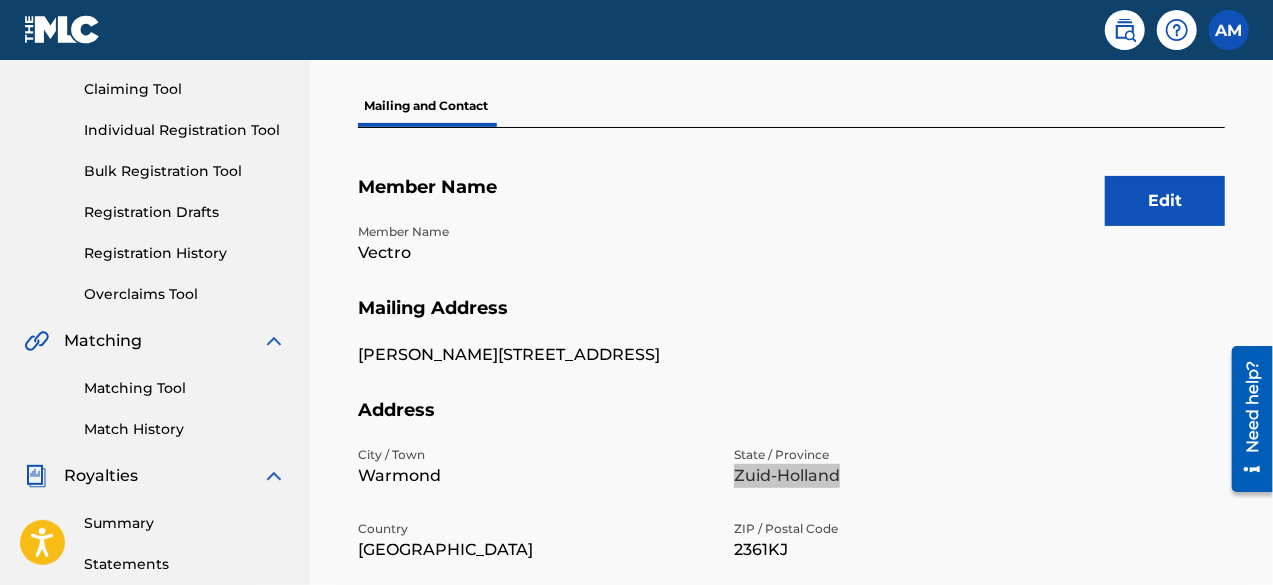 scroll, scrollTop: 0, scrollLeft: 0, axis: both 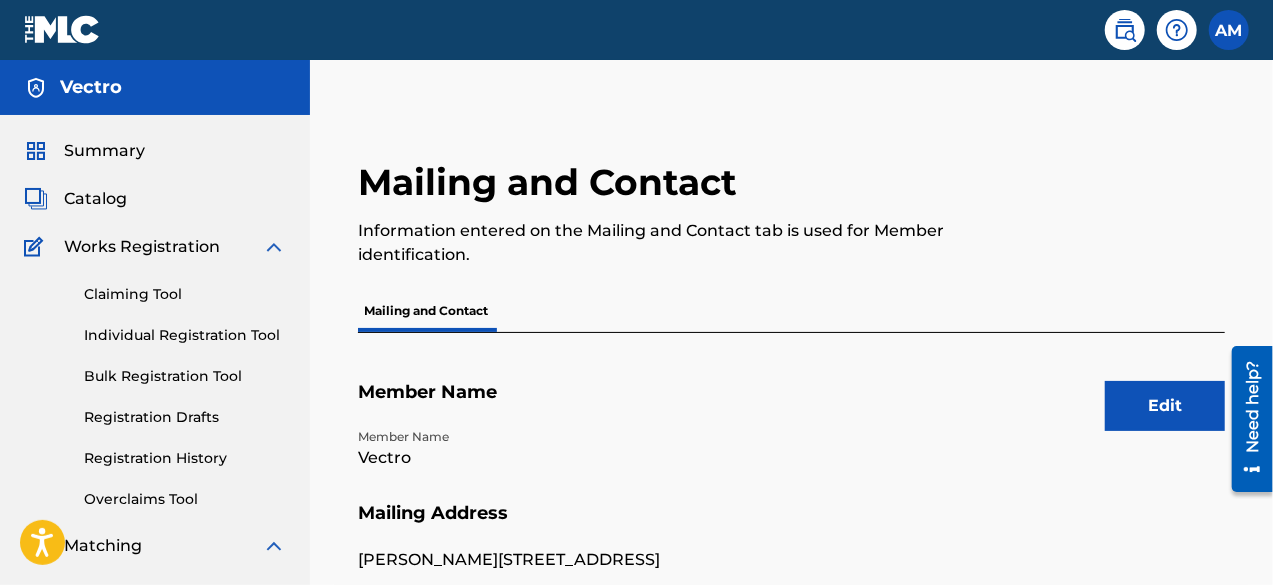 click on "Summary" at bounding box center (104, 151) 